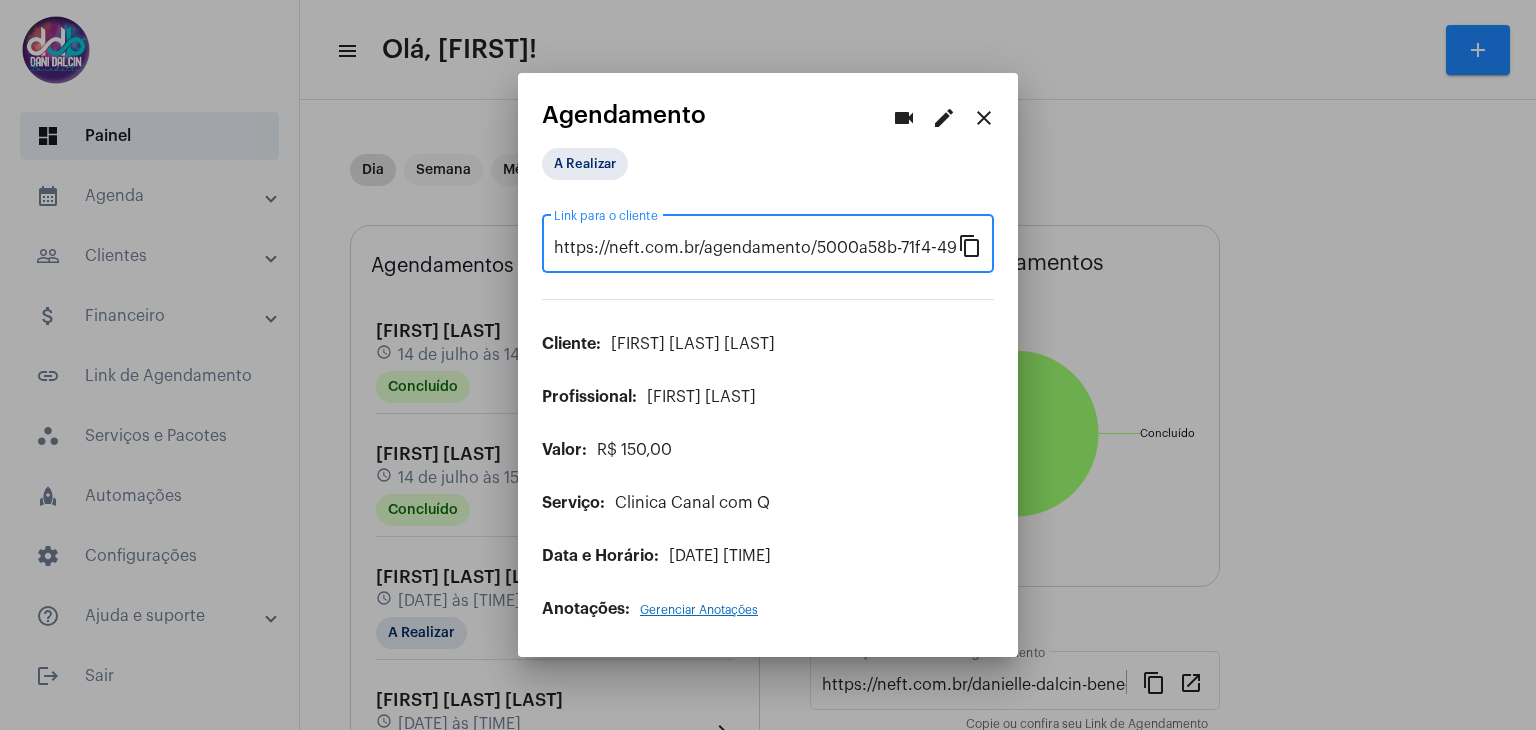 scroll, scrollTop: 0, scrollLeft: 0, axis: both 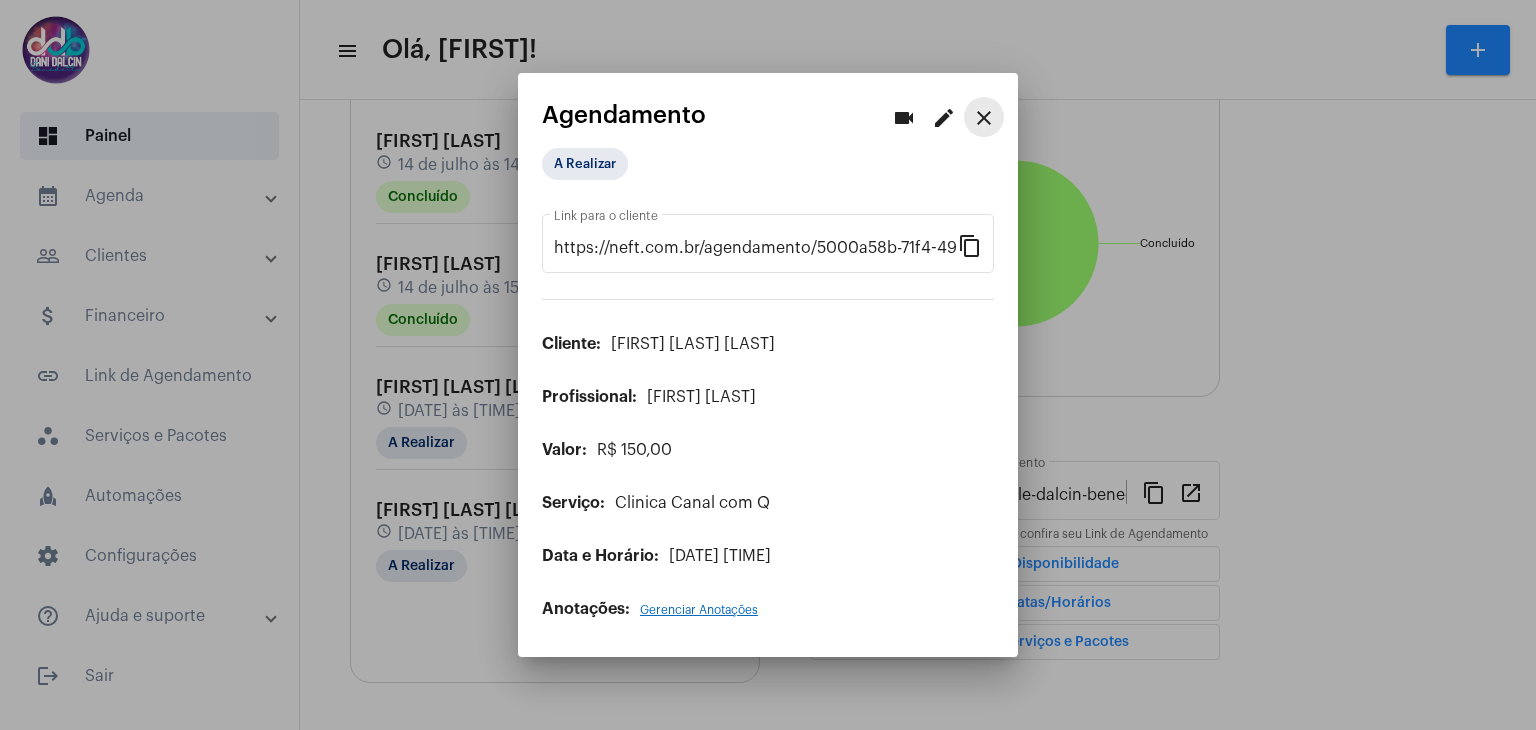 click on "close" at bounding box center [984, 118] 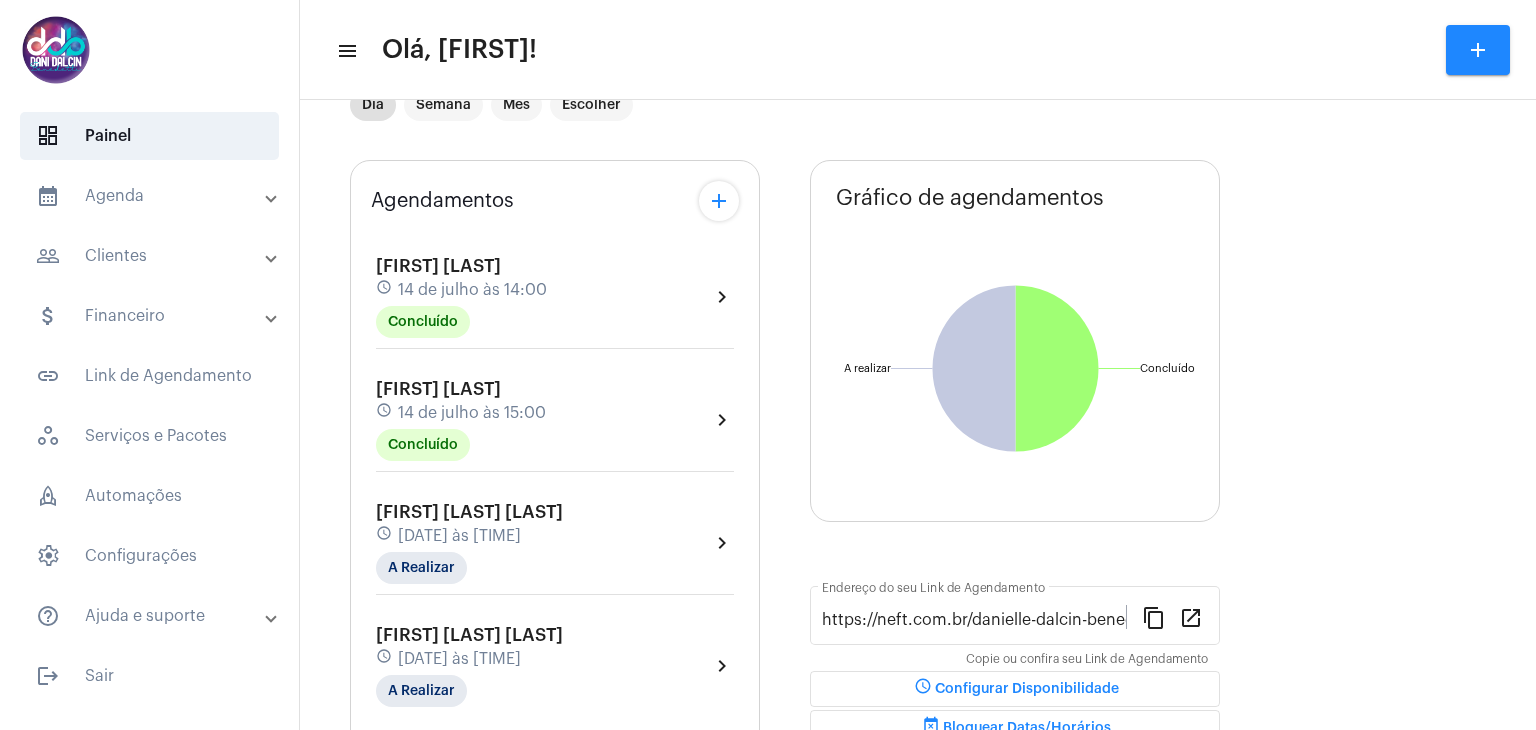 scroll, scrollTop: 100, scrollLeft: 0, axis: vertical 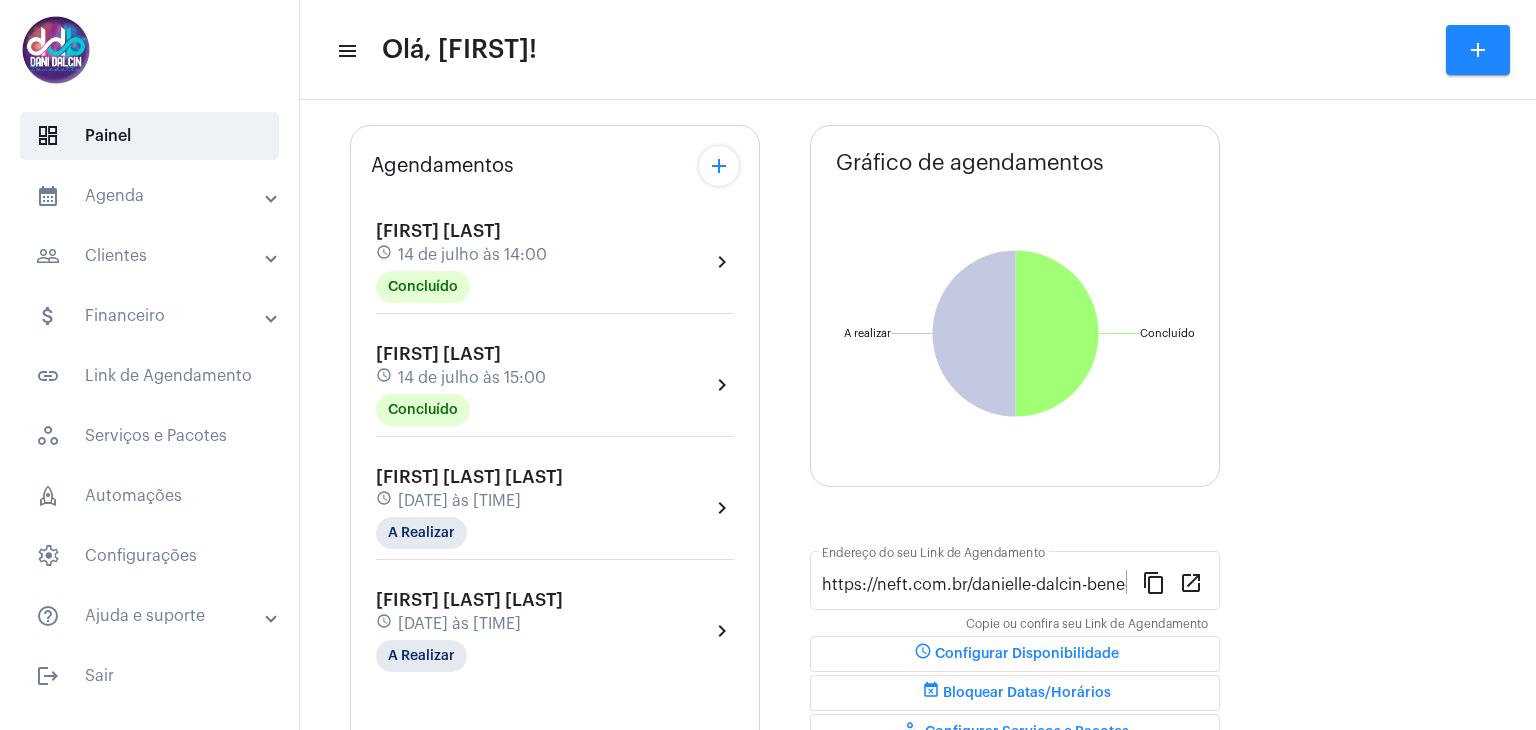 click on "[DATE] às [TIME]" 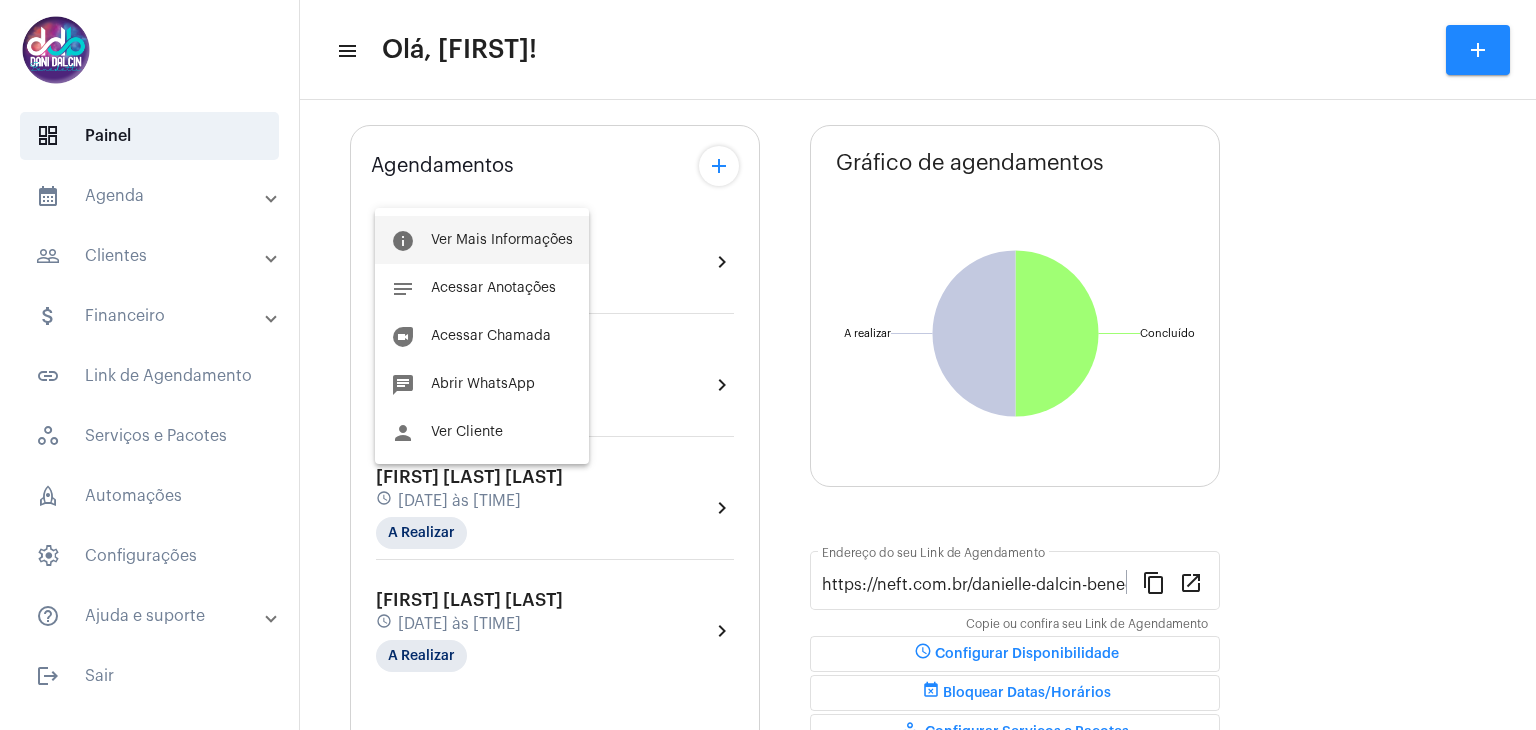 click on "info Ver Mais Informações" at bounding box center [482, 240] 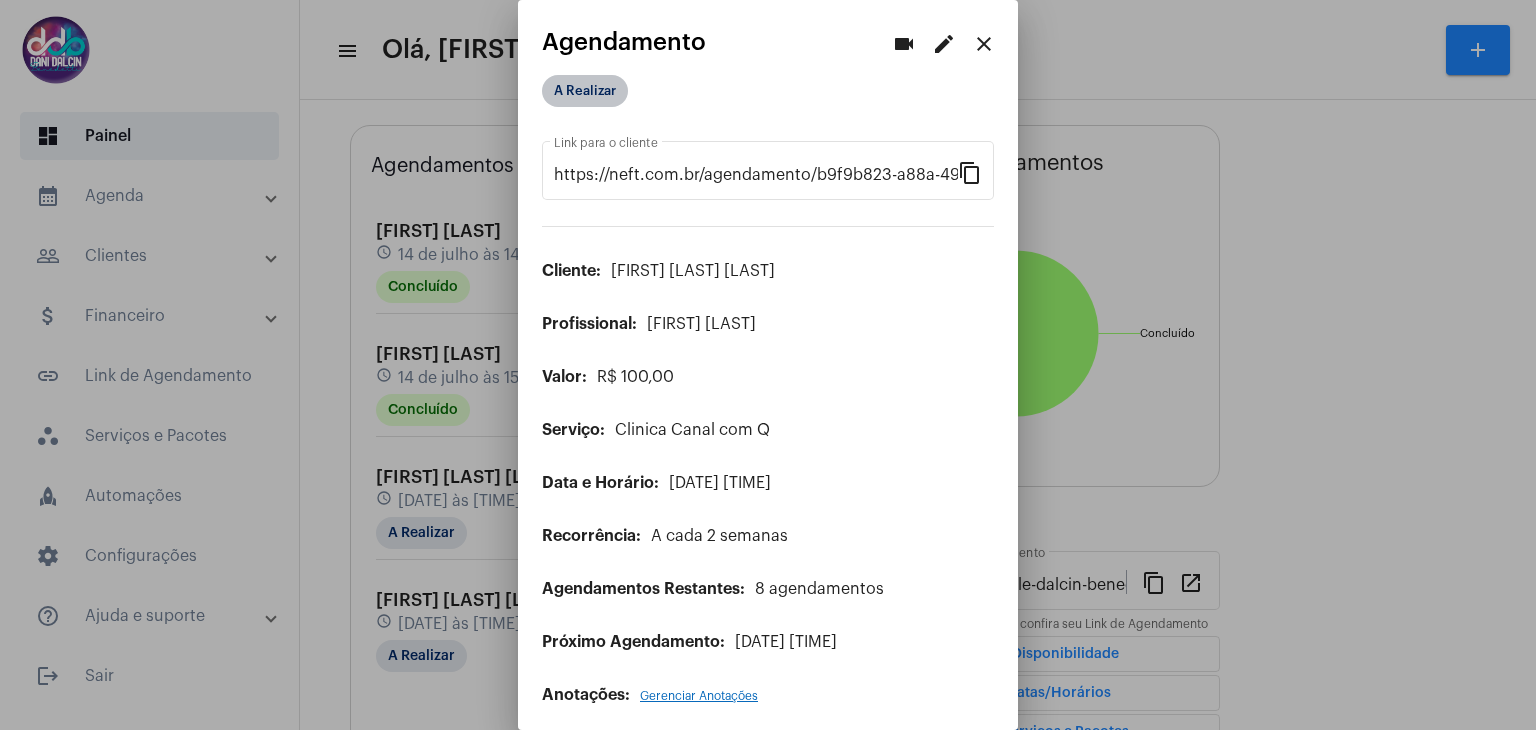 click on "A Realizar" at bounding box center [585, 91] 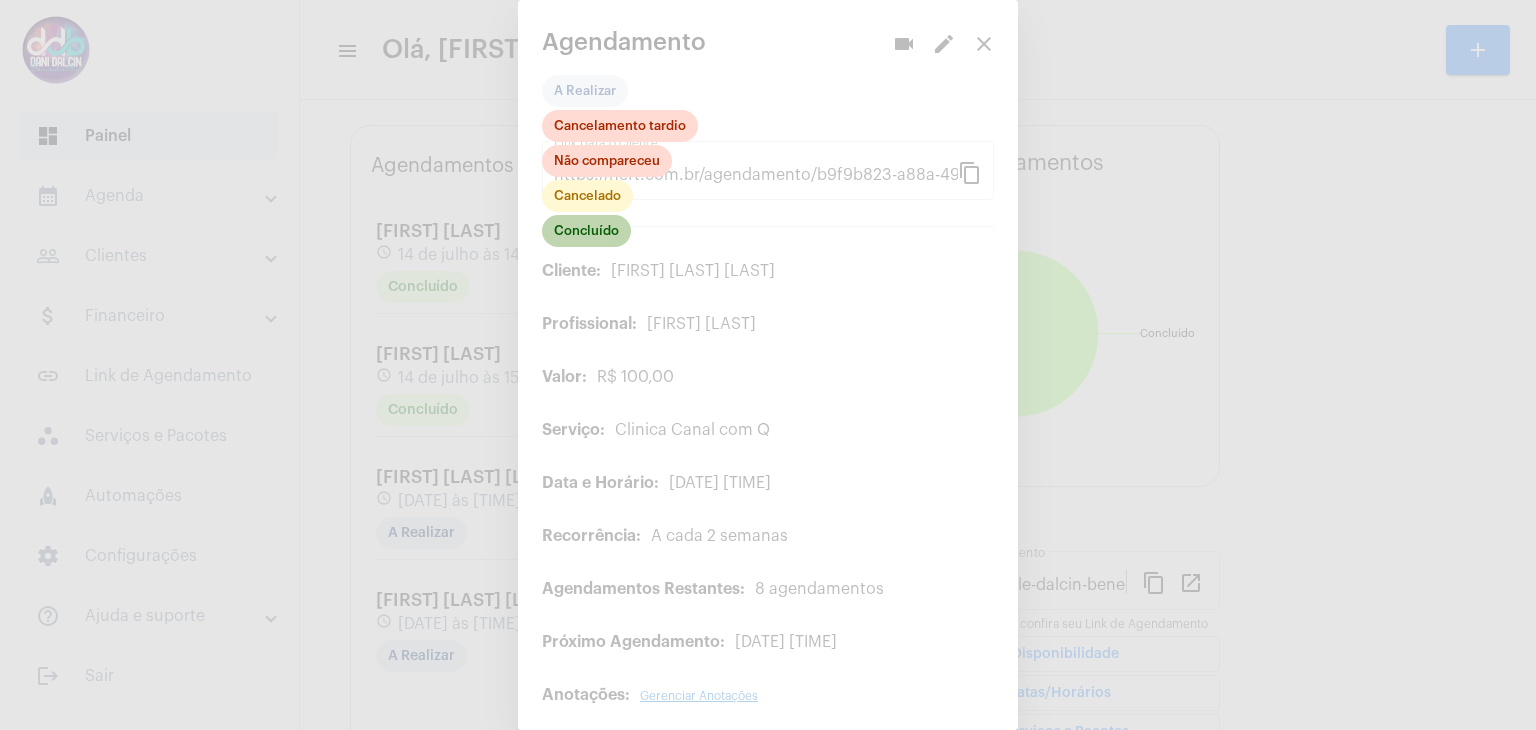 click on "Concluído" 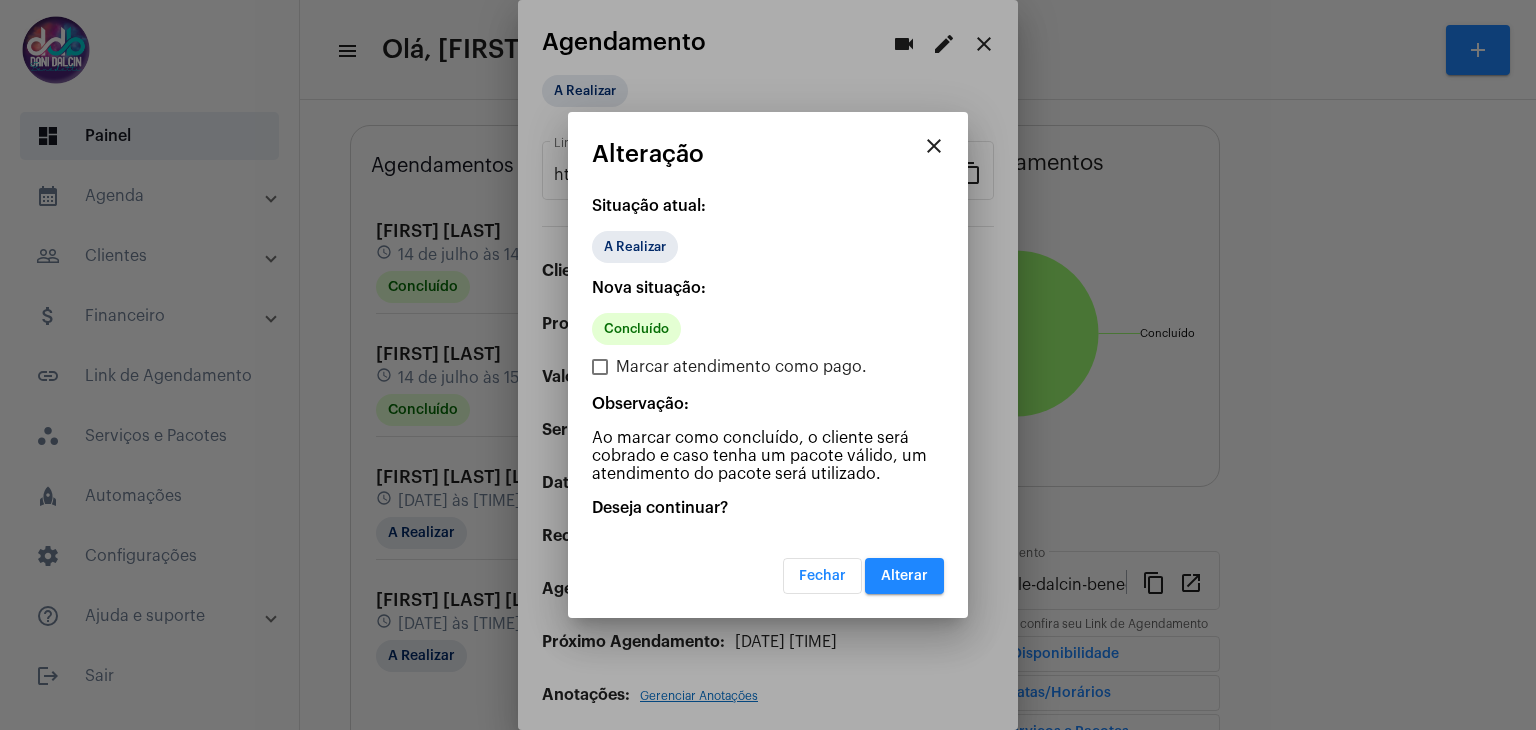 click on "Alterar" at bounding box center (904, 576) 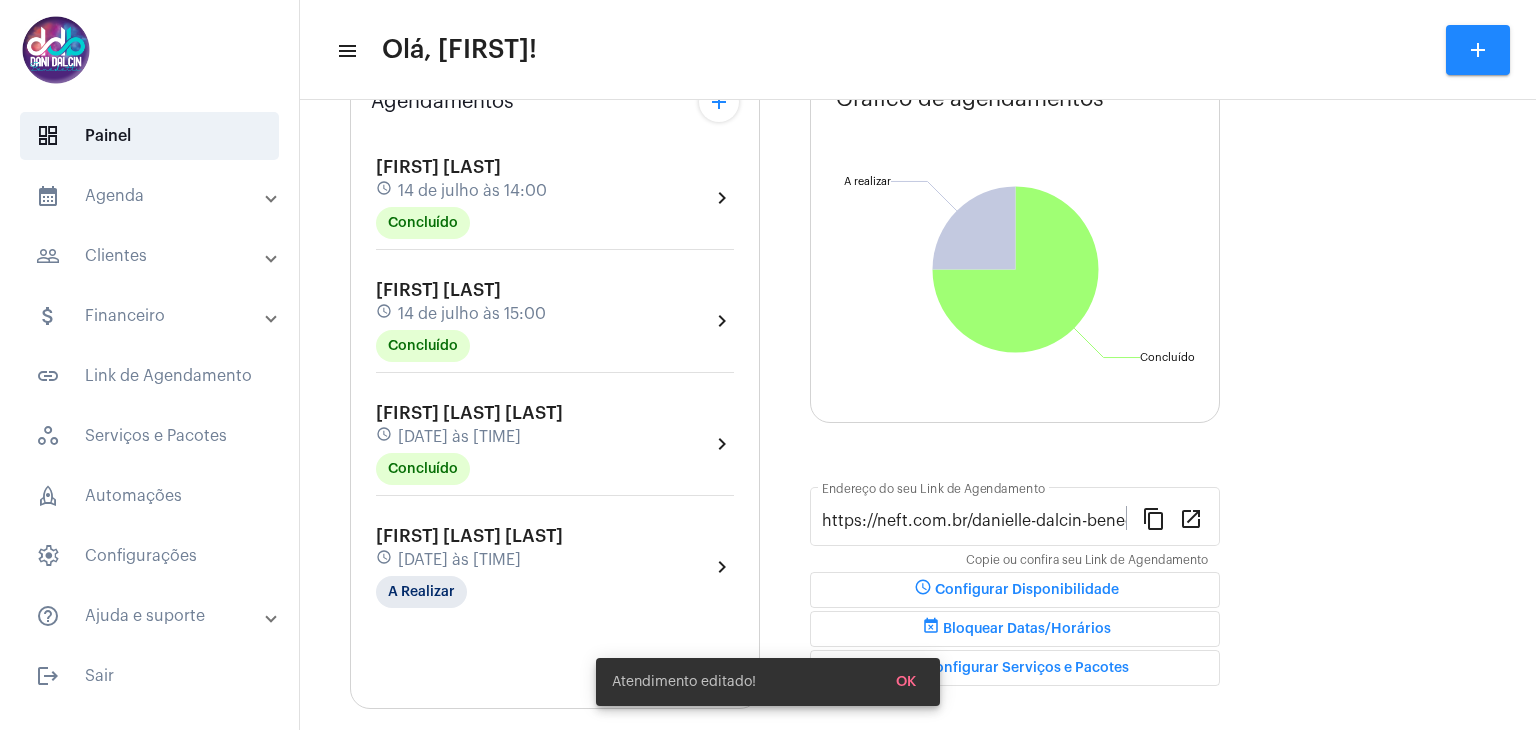scroll, scrollTop: 190, scrollLeft: 0, axis: vertical 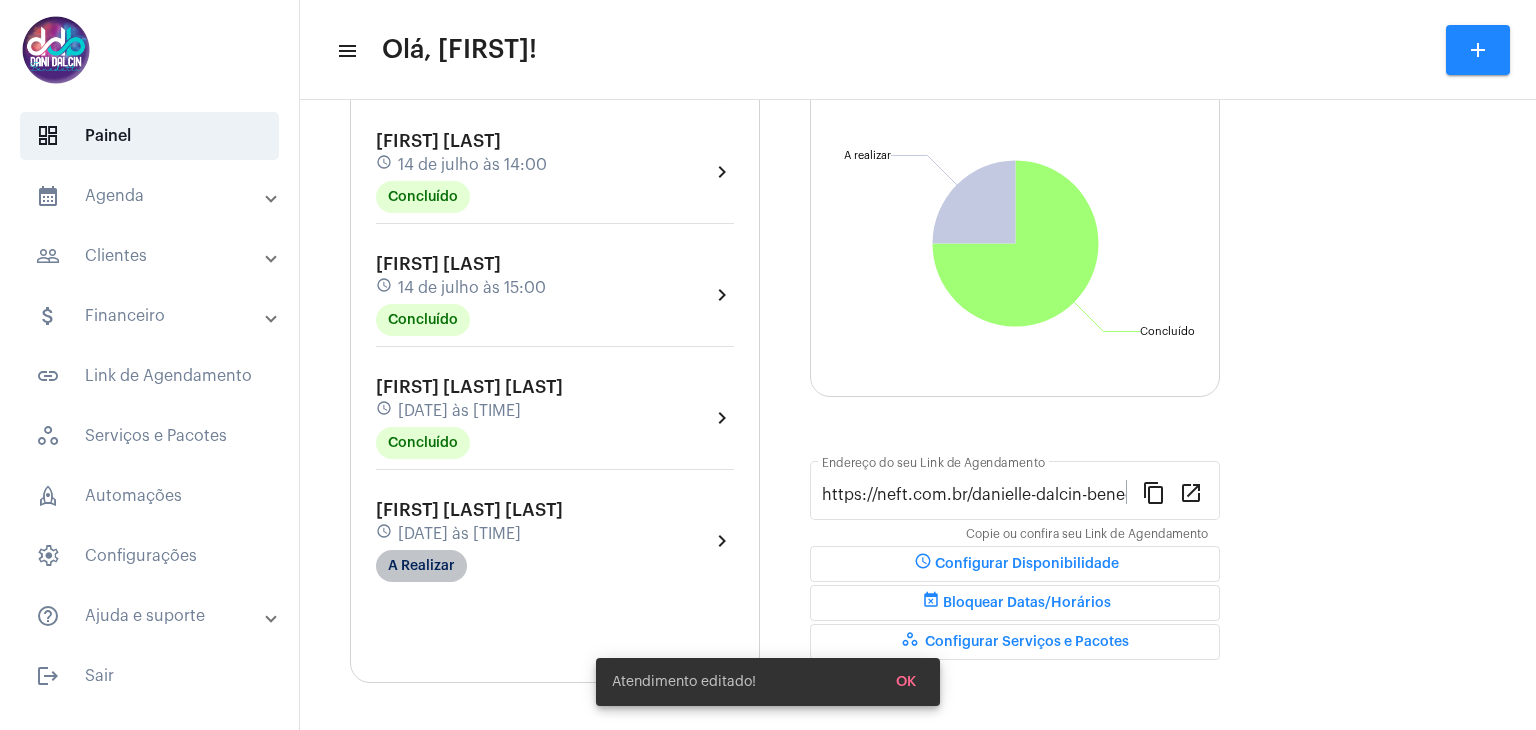 click on "A Realizar" 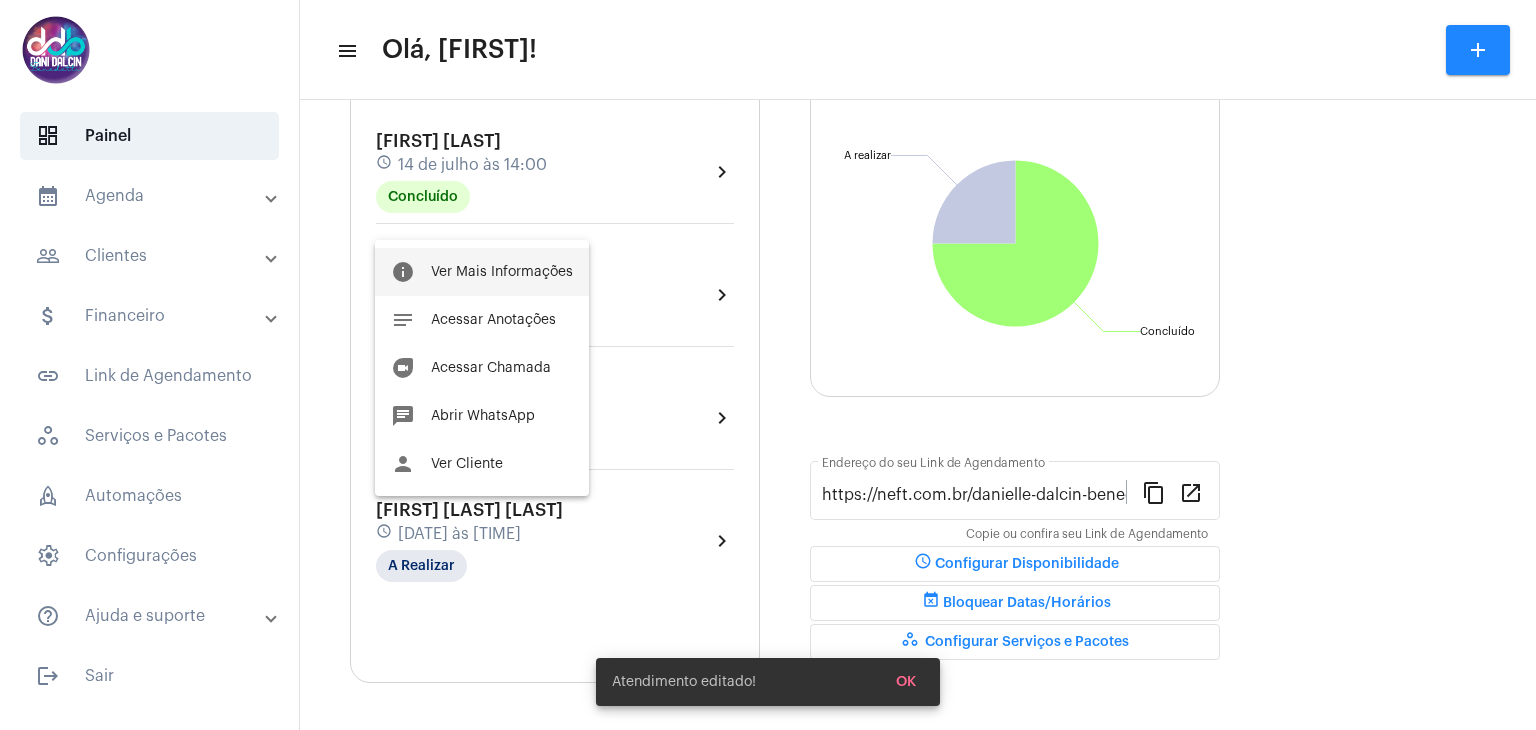 click on "info Ver Mais Informações" at bounding box center [482, 272] 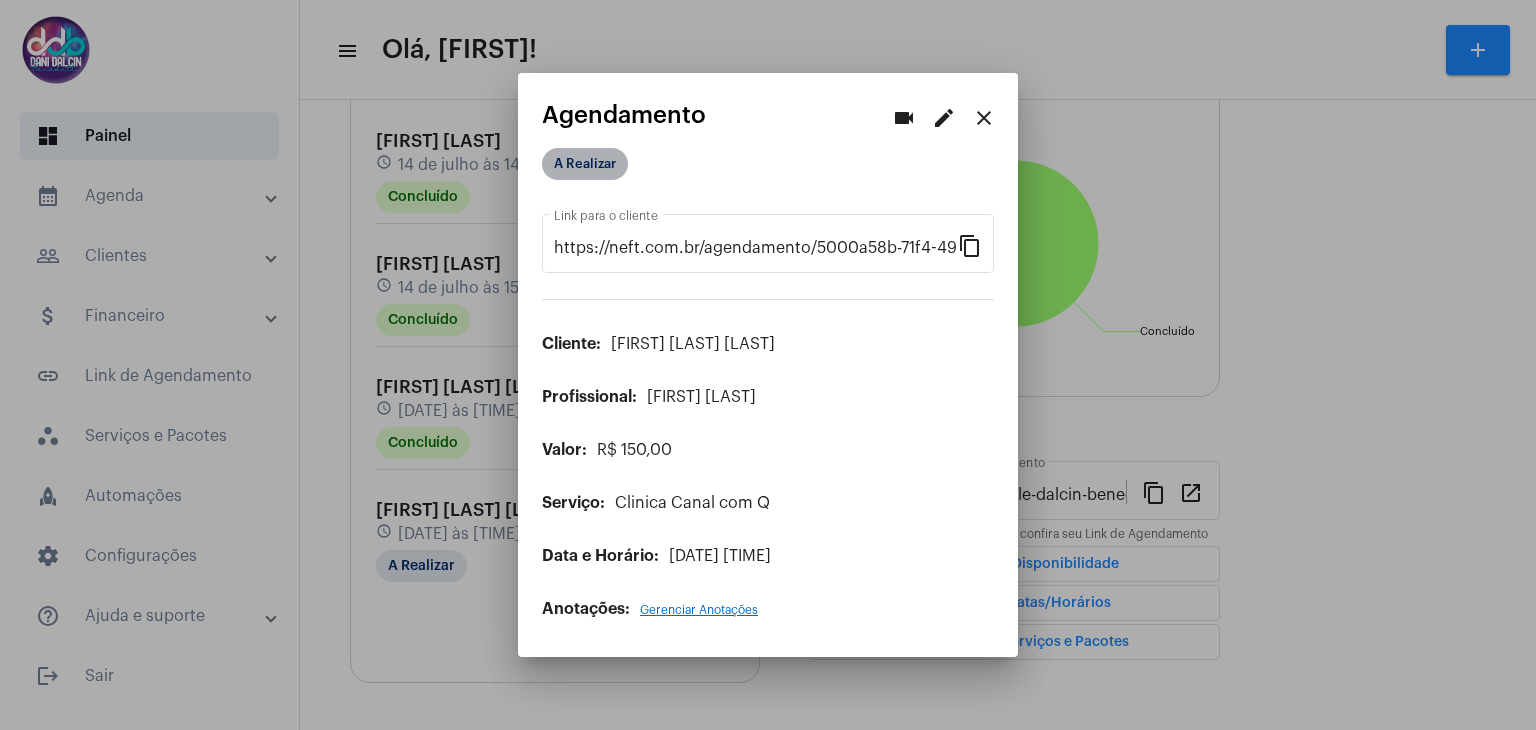 click on "A Realizar" at bounding box center (585, 164) 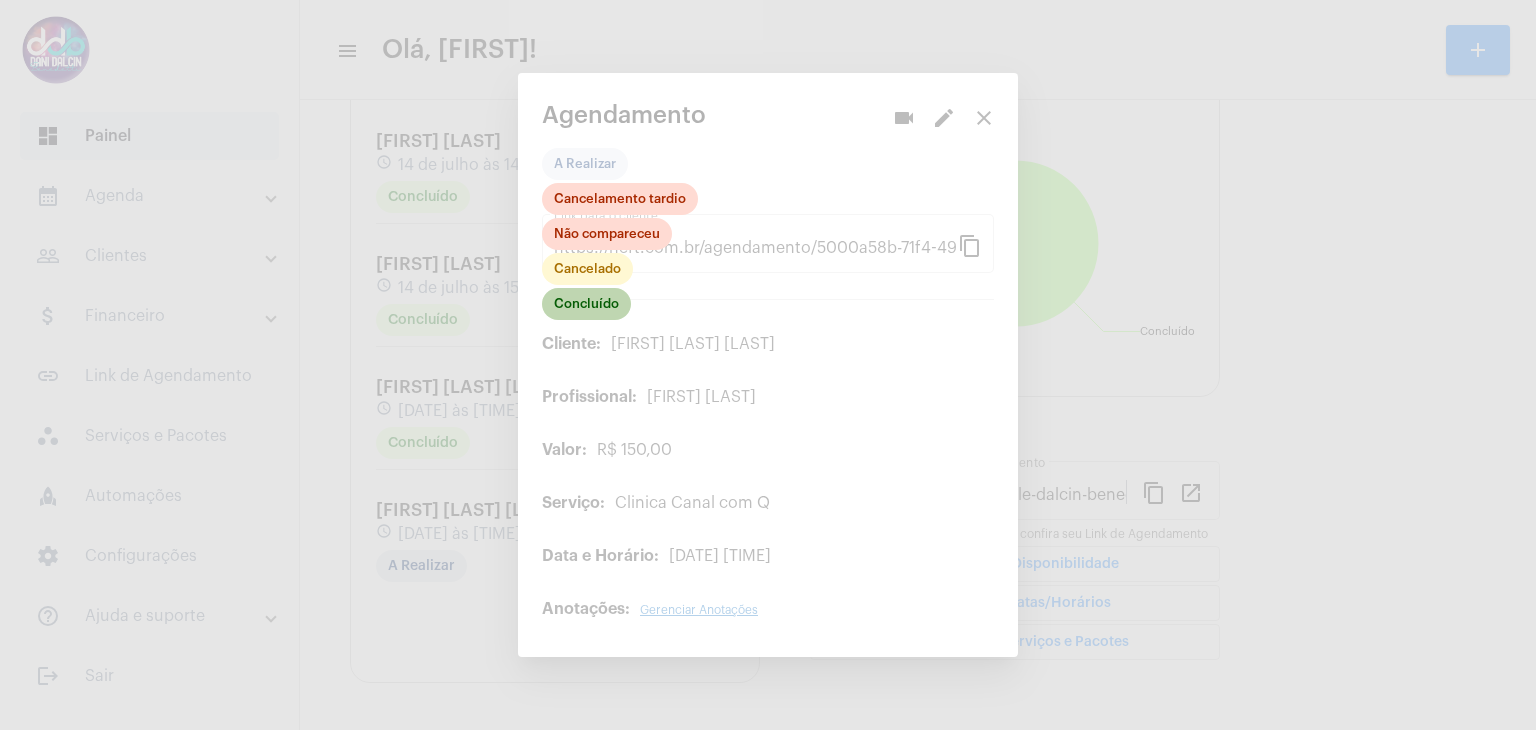 click on "Concluído" 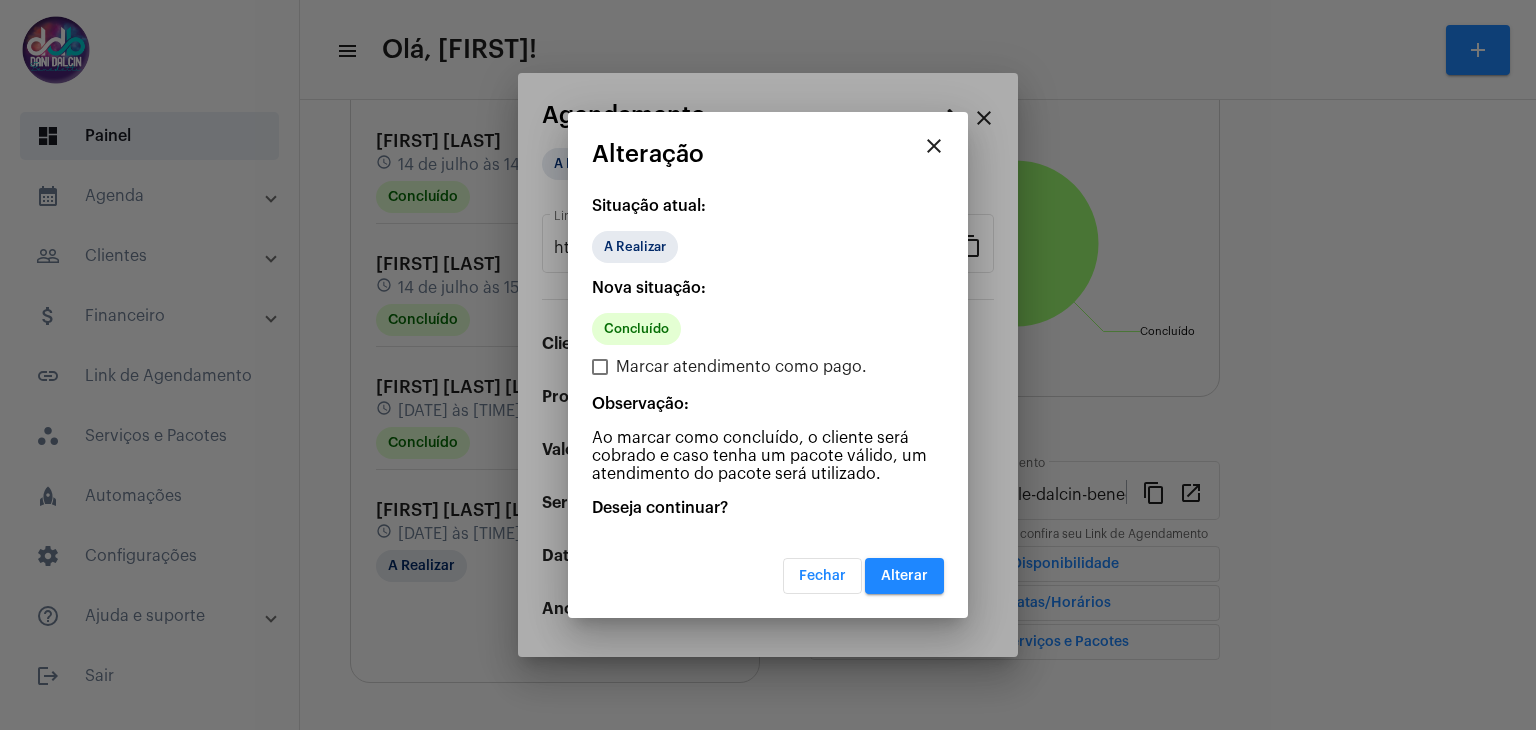 click on "Alterar" at bounding box center (904, 576) 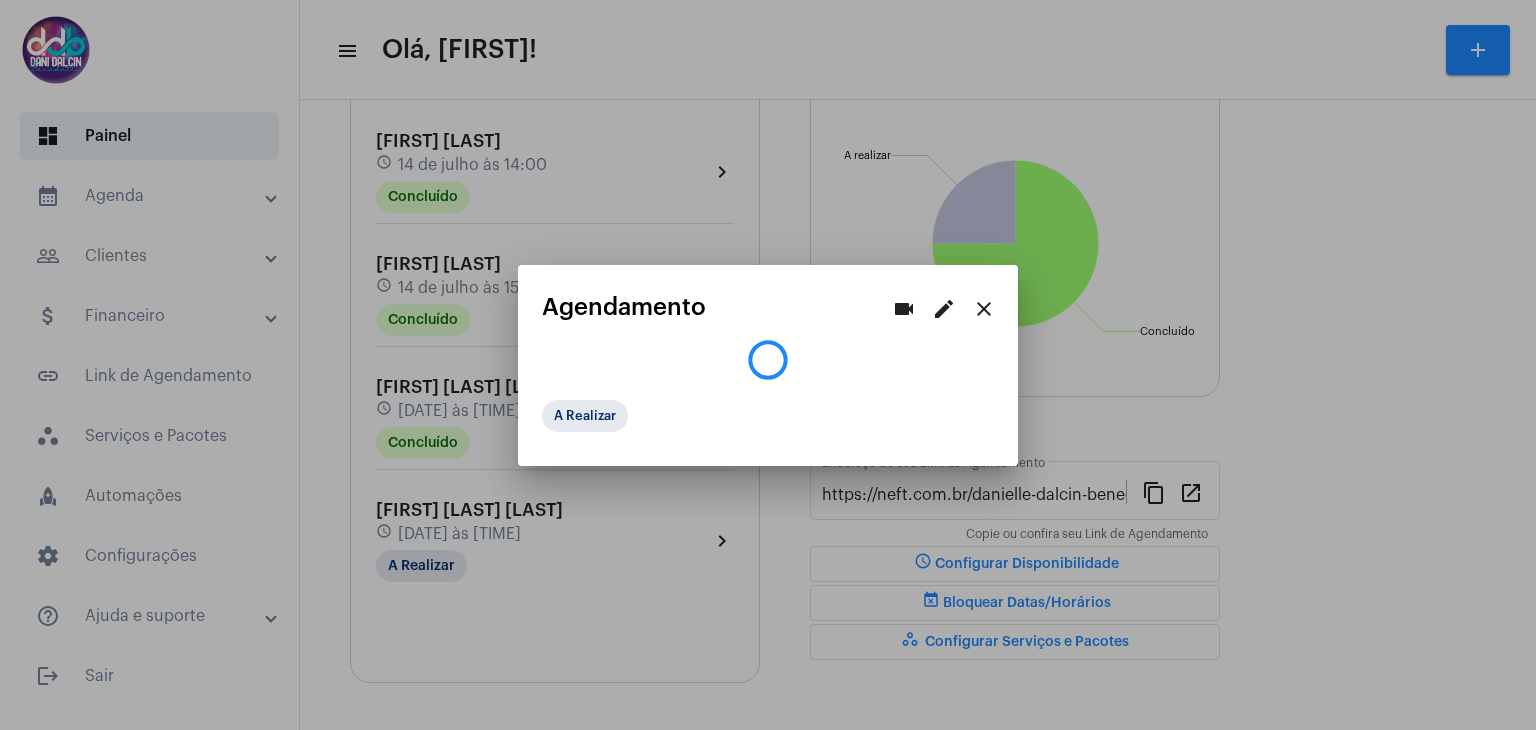 click on "people_outline  Clientes" at bounding box center (151, 256) 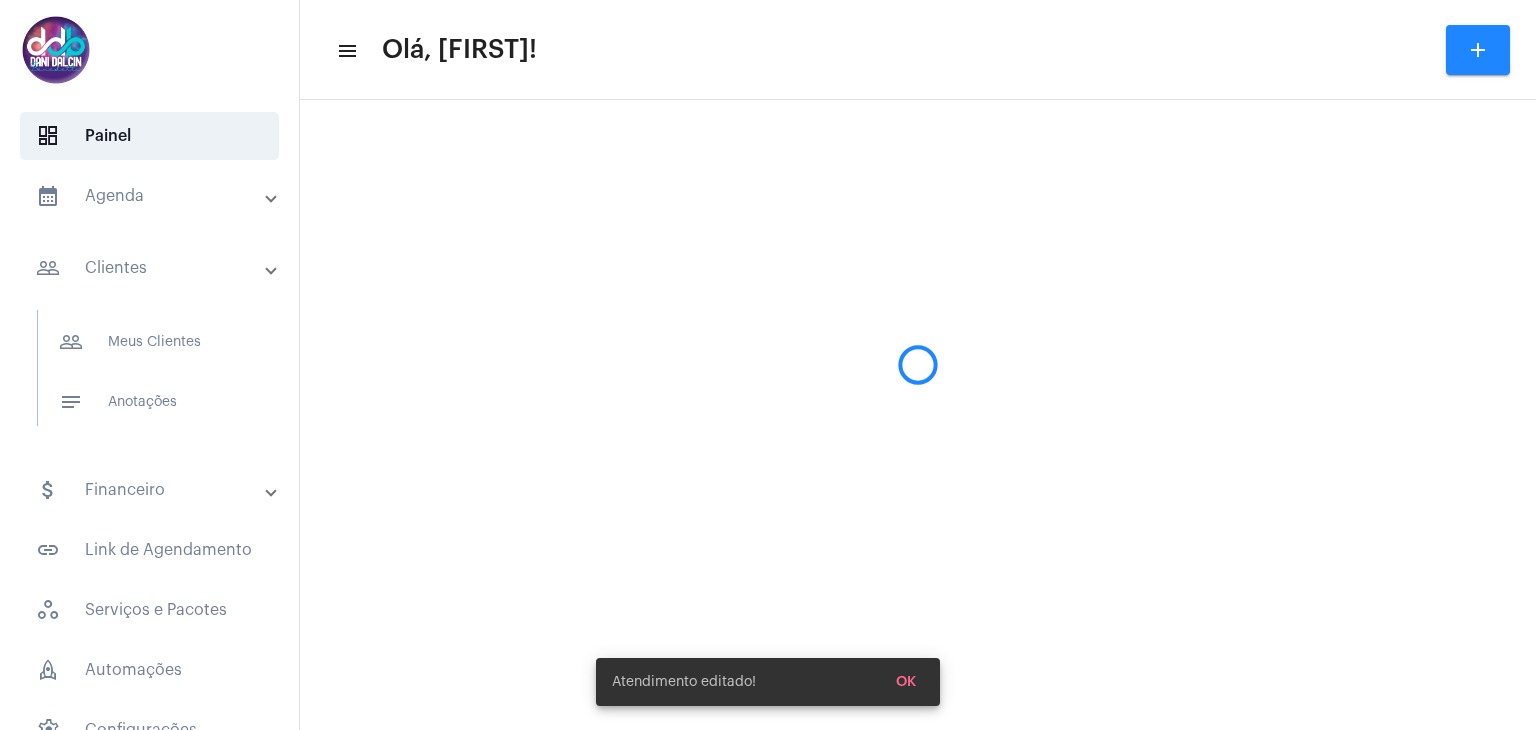 scroll, scrollTop: 0, scrollLeft: 0, axis: both 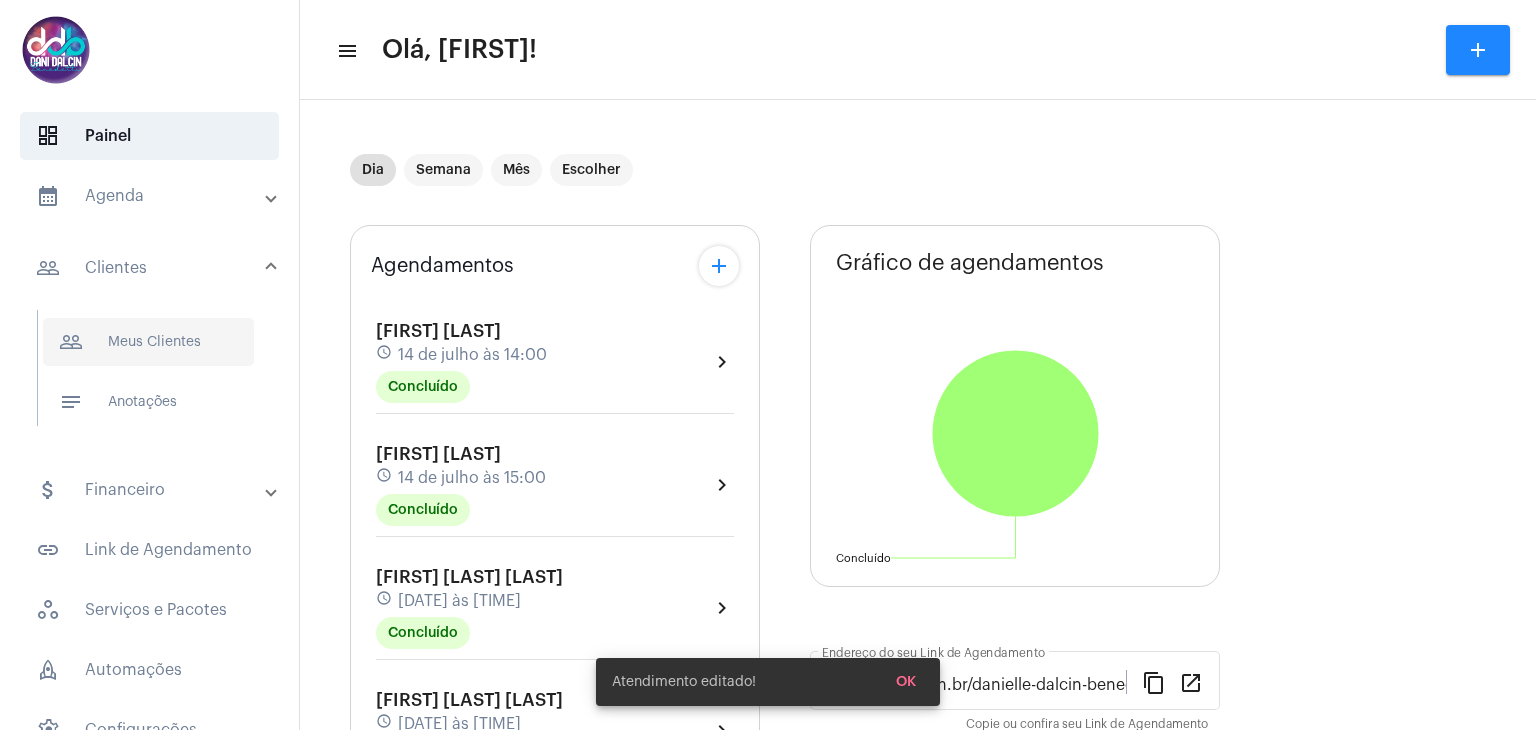 click on "people_outline  Meus Clientes" at bounding box center [148, 342] 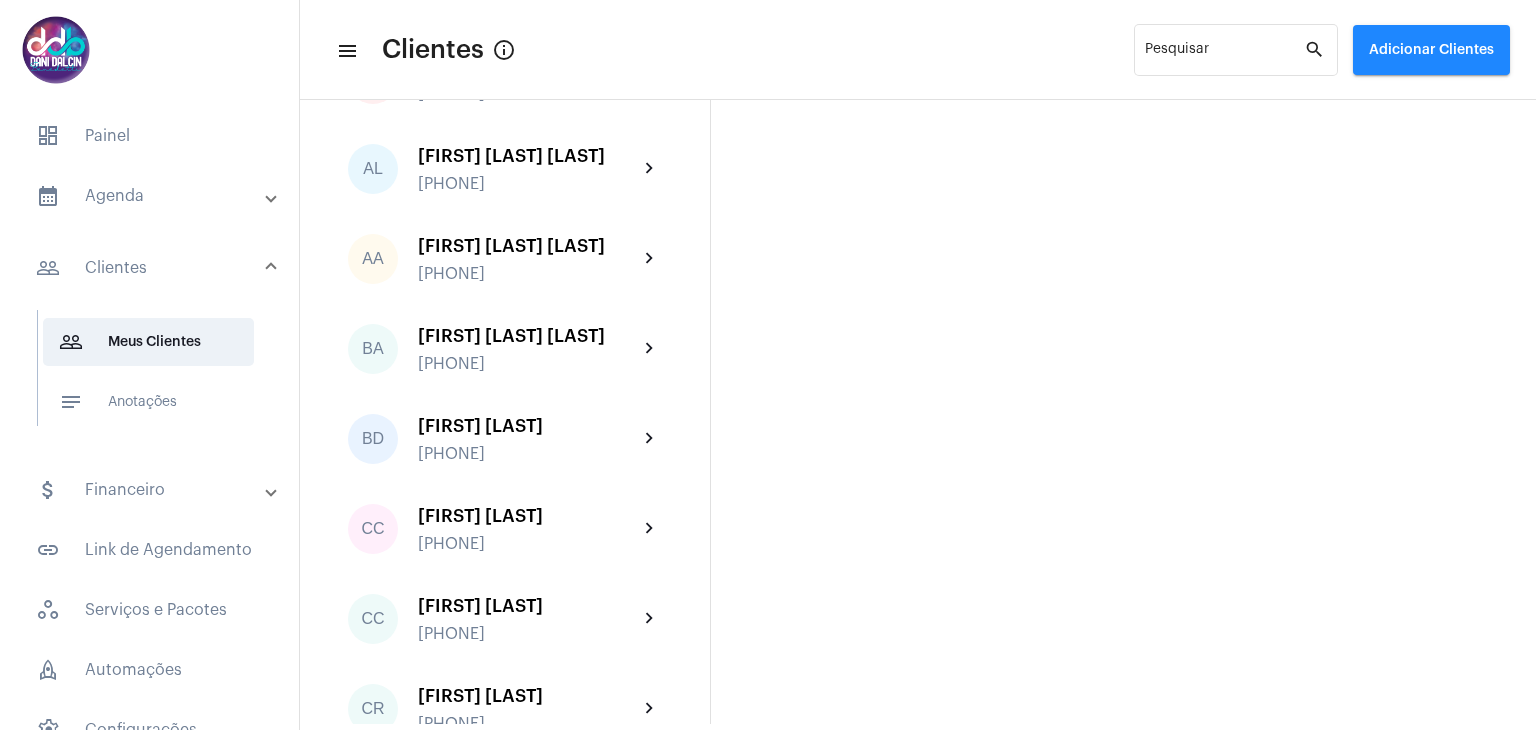 scroll, scrollTop: 300, scrollLeft: 0, axis: vertical 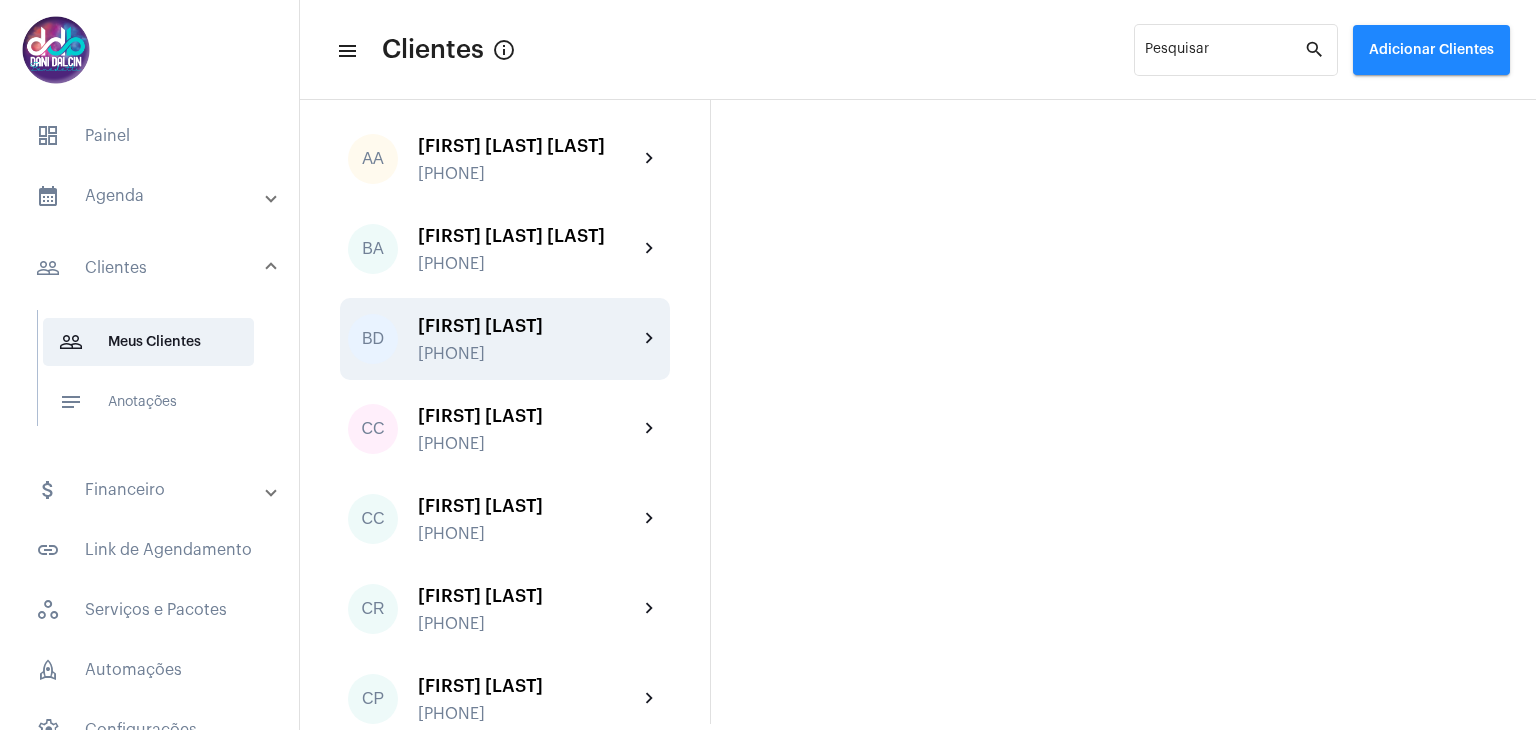 click on "[FIRST] [LAST]" 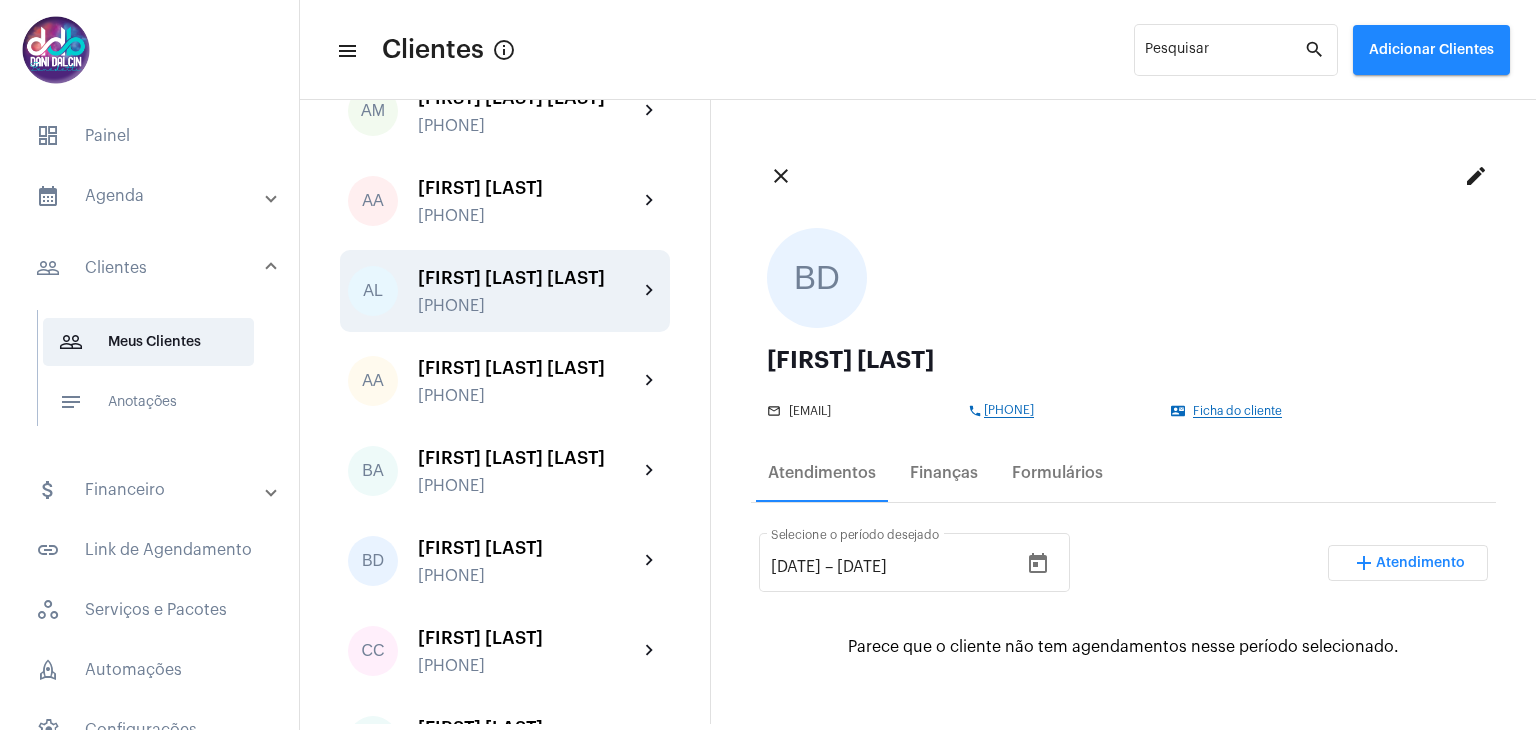 scroll, scrollTop: 200, scrollLeft: 0, axis: vertical 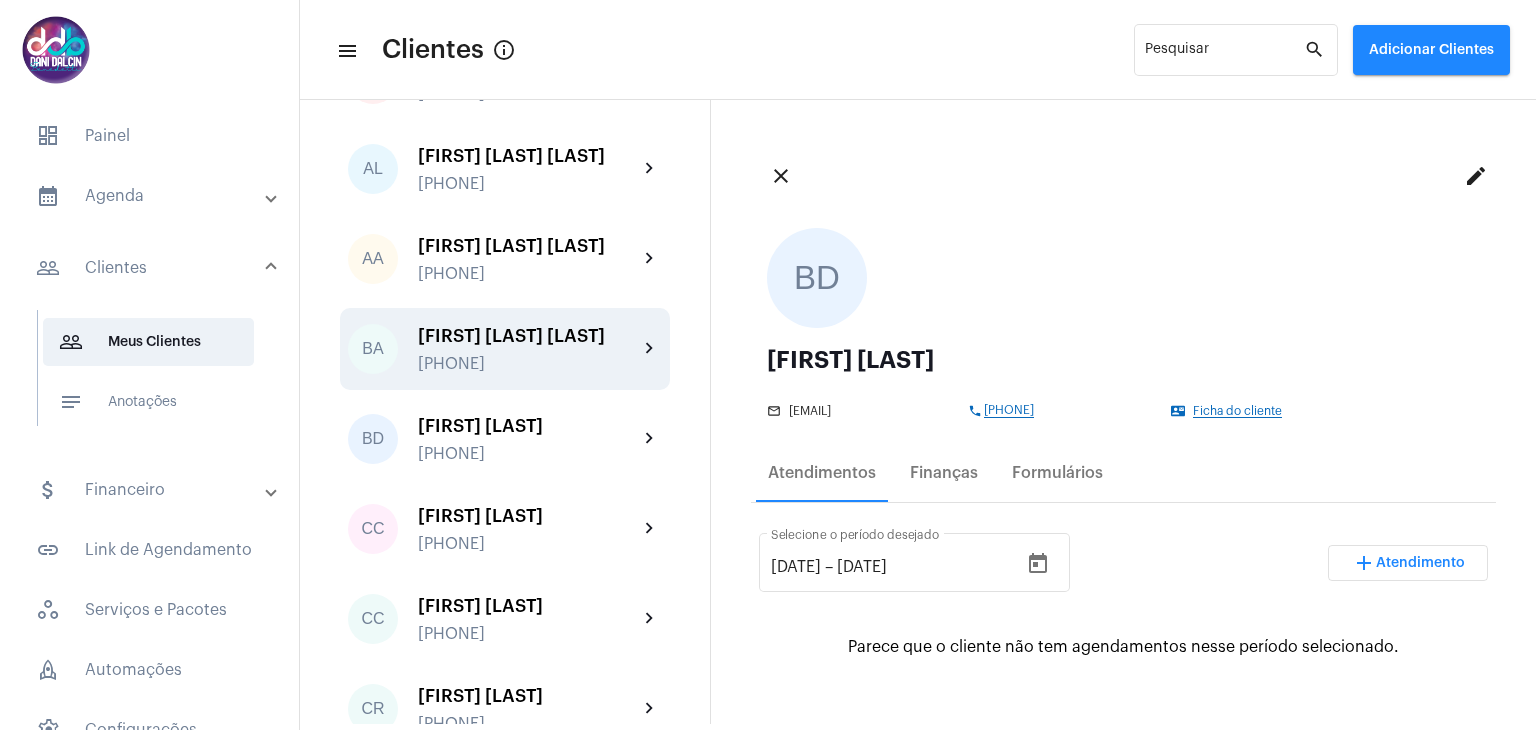 click on "[FIRST] [LAST] [LAST]" 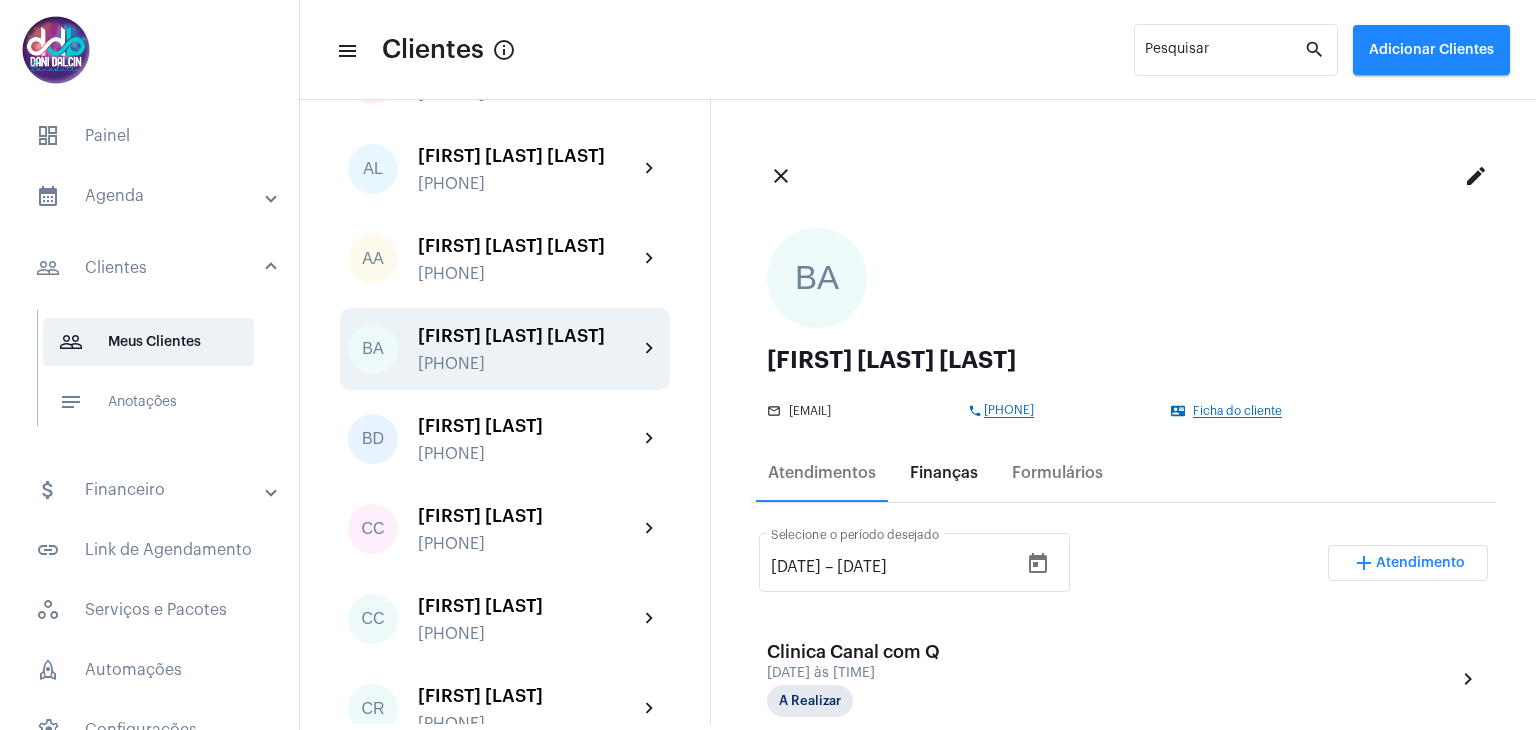click on "Finanças" at bounding box center (944, 473) 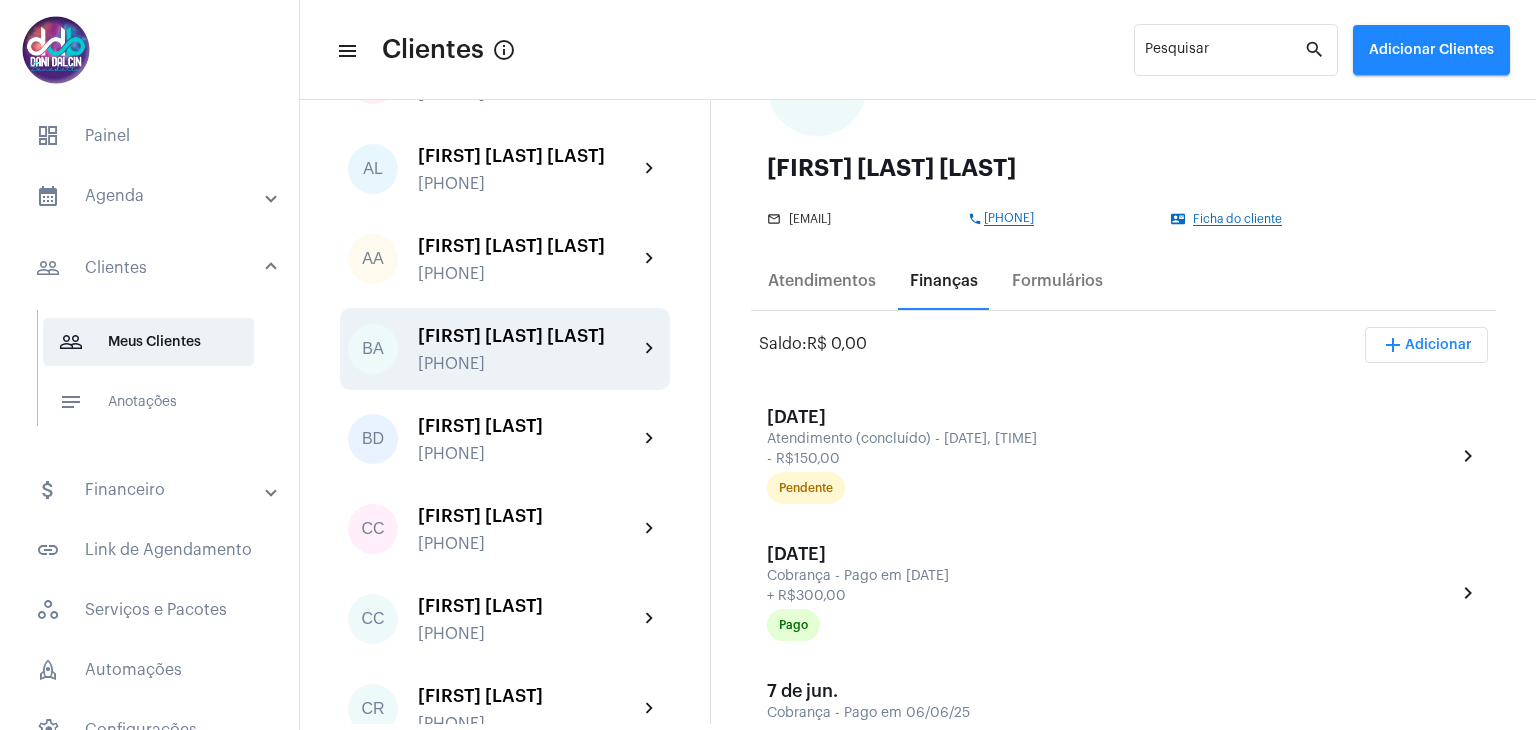 scroll, scrollTop: 200, scrollLeft: 0, axis: vertical 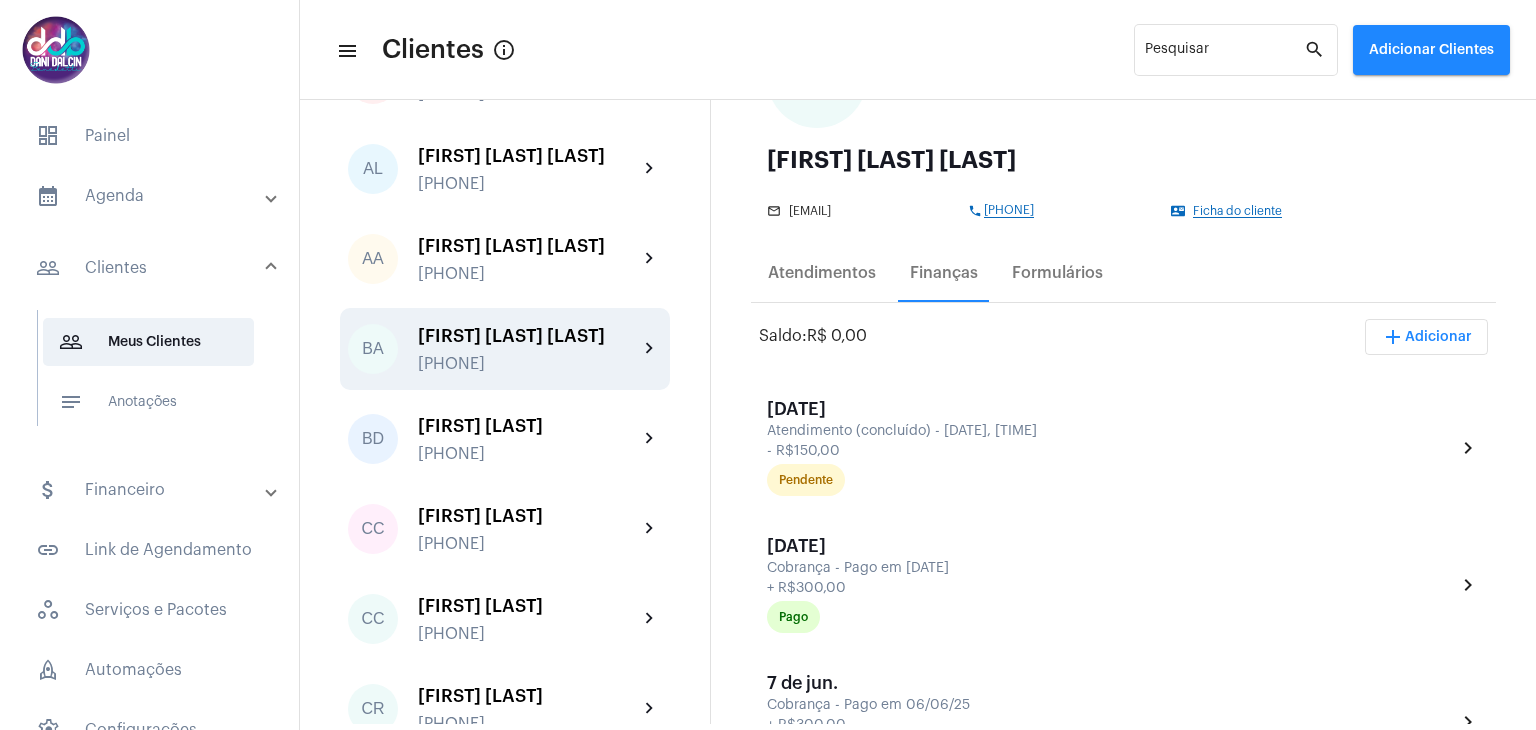 click on "add  Adicionar" at bounding box center (1426, 337) 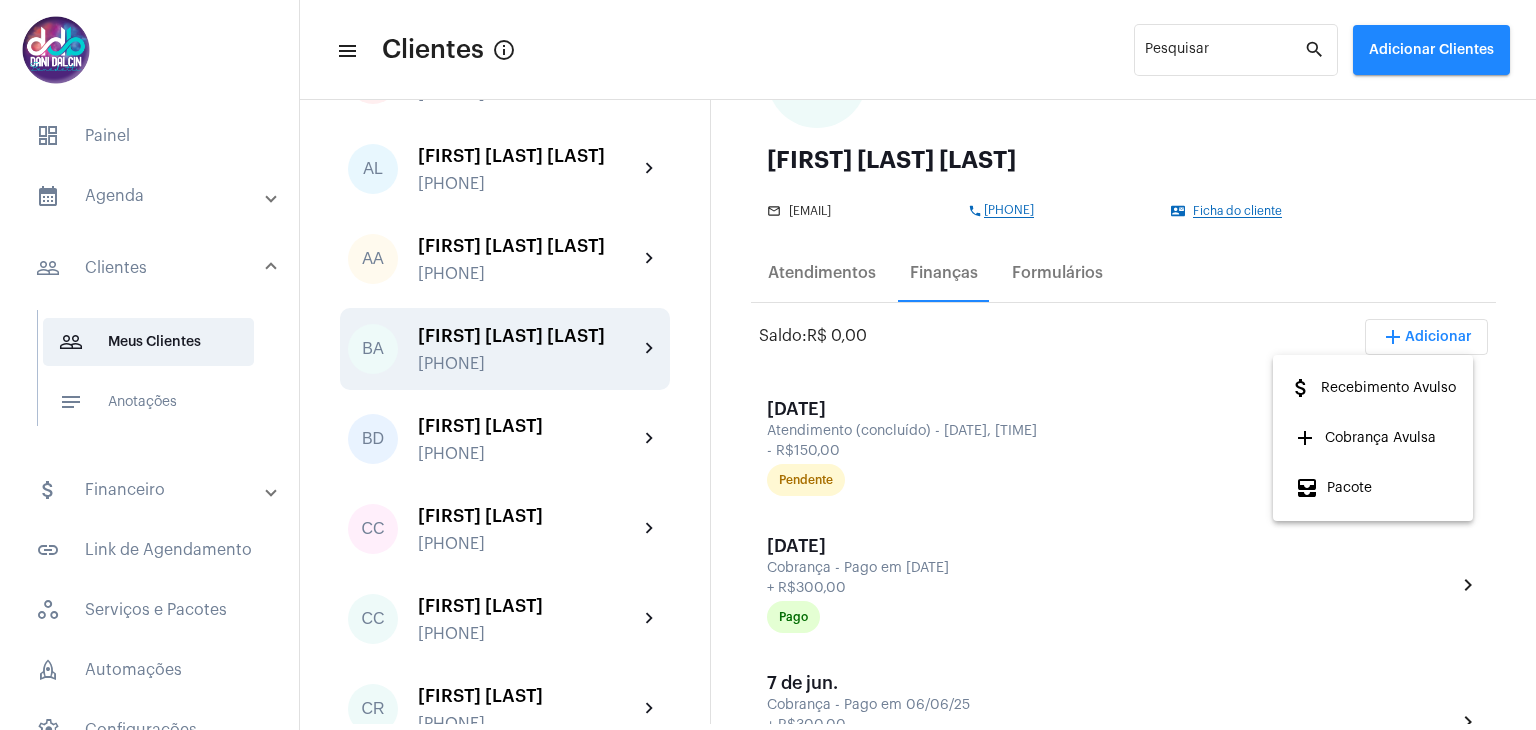 click on "attach_money Recebimento Avulso" at bounding box center (1372, 388) 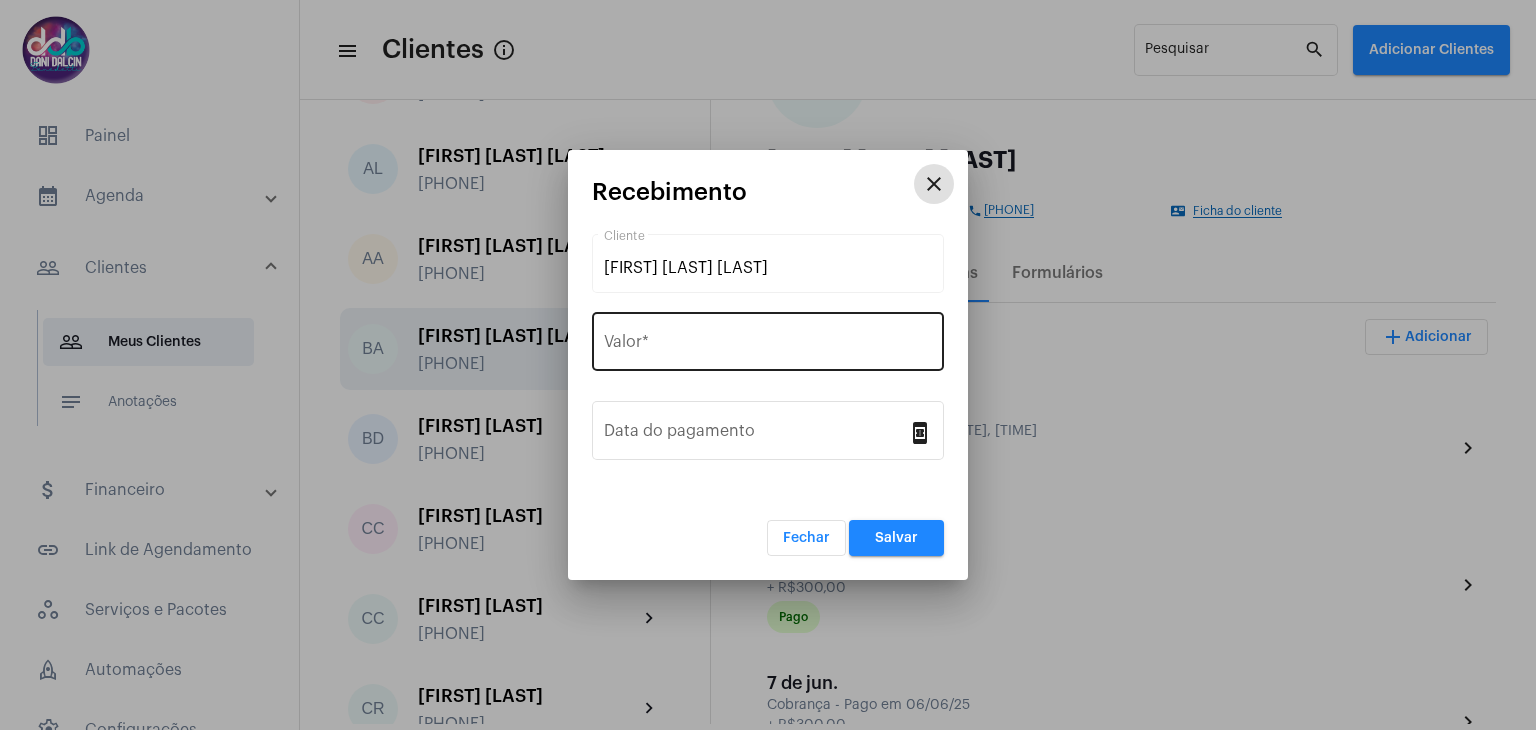 click on "Valor  *" at bounding box center (768, 346) 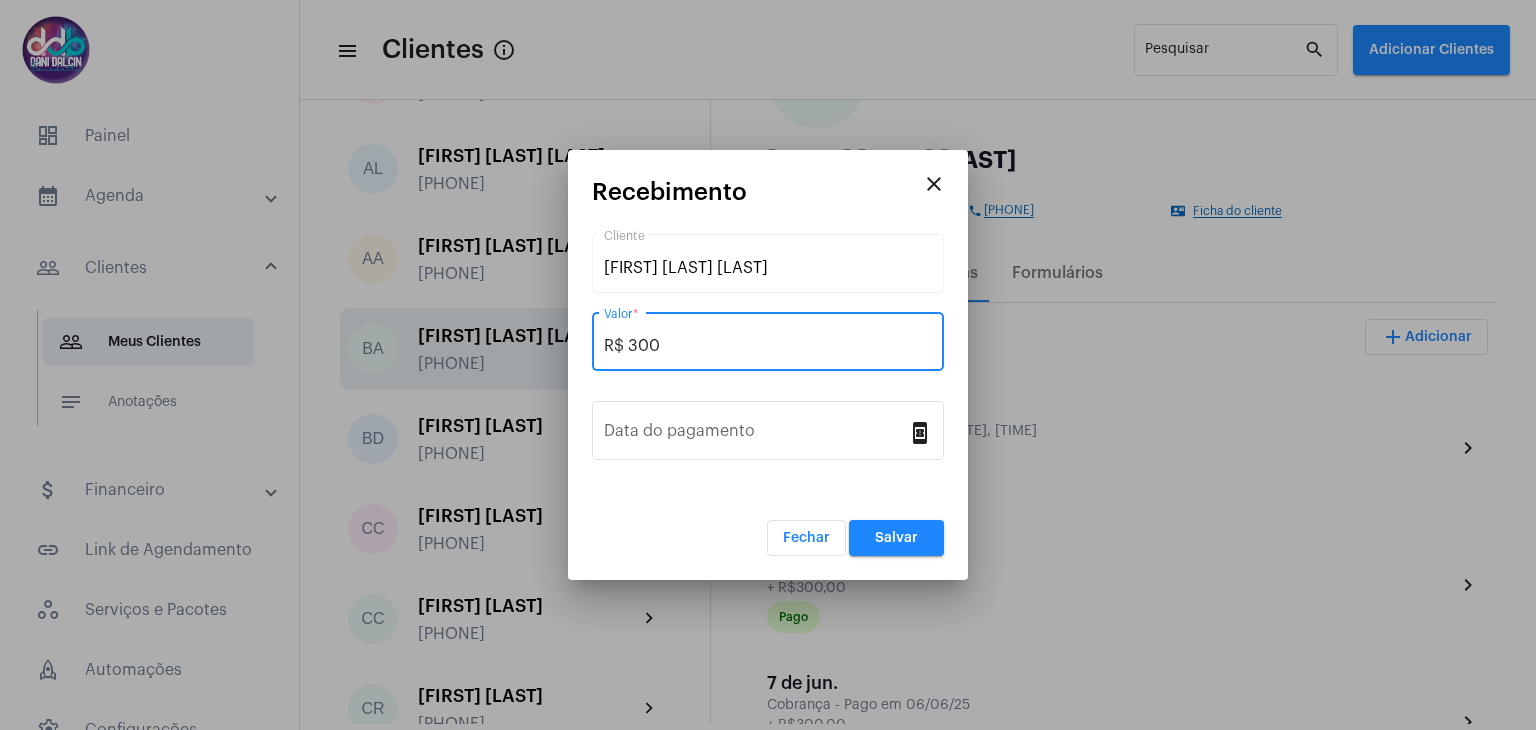 type on "R$ 300" 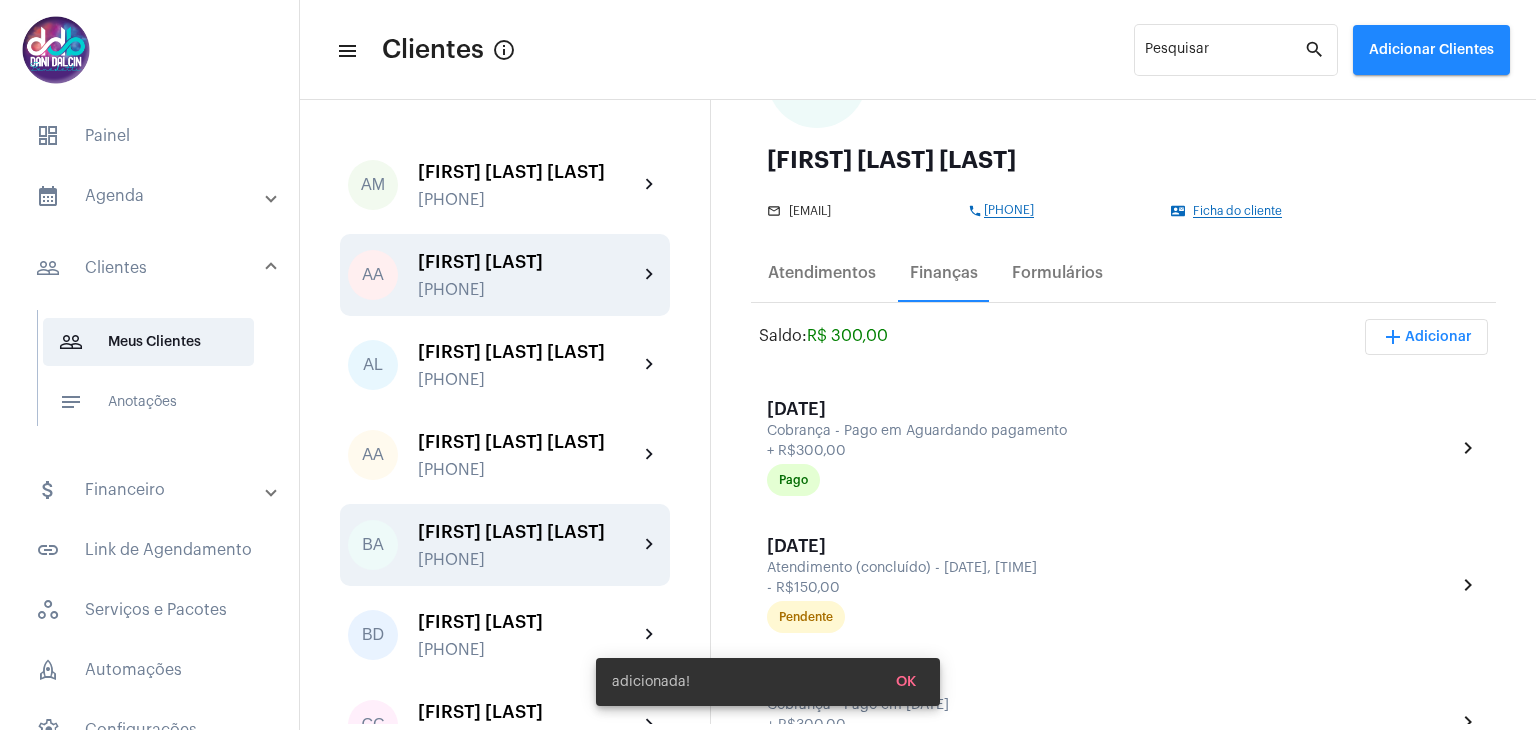 scroll, scrollTop: 0, scrollLeft: 0, axis: both 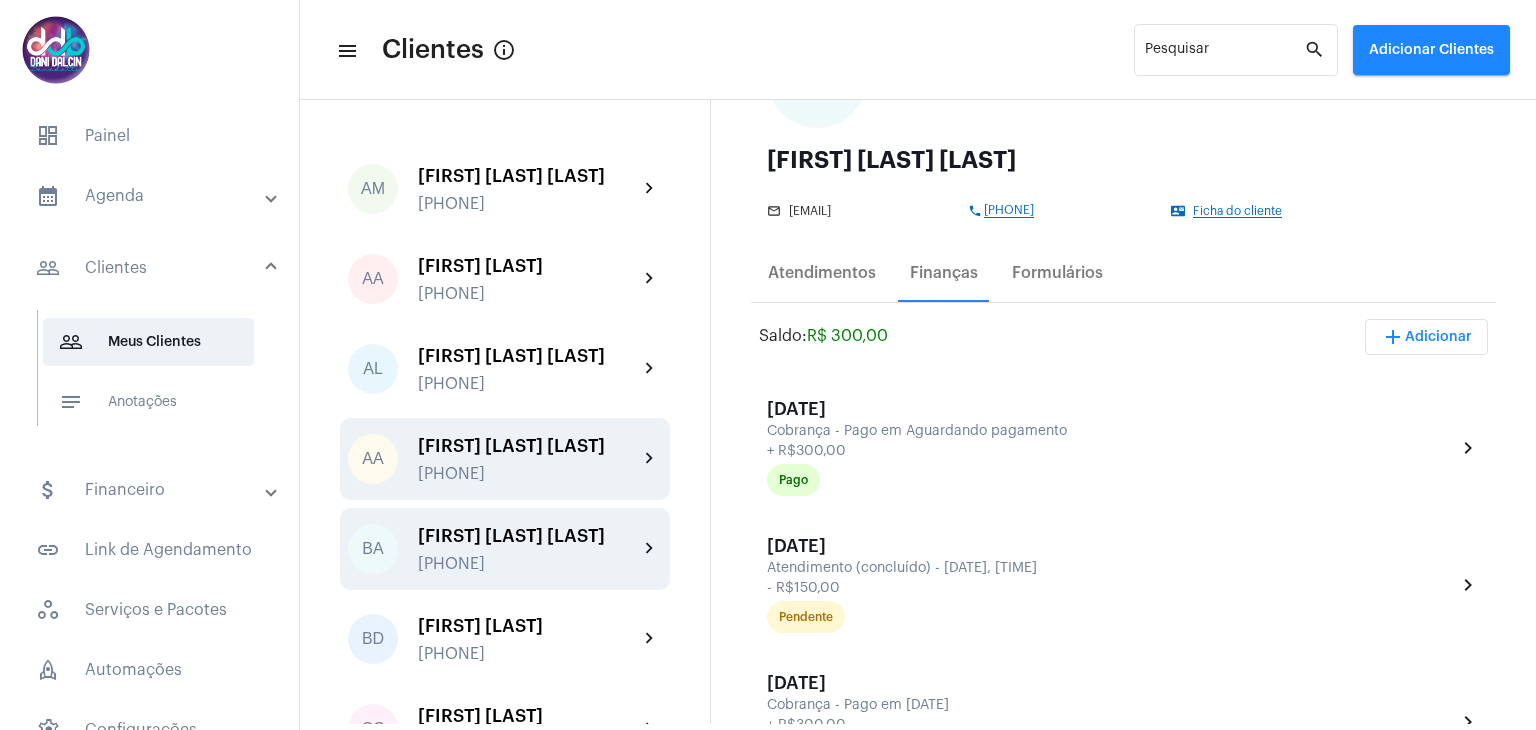 click on "[FIRST] [LAST] [LAST]" 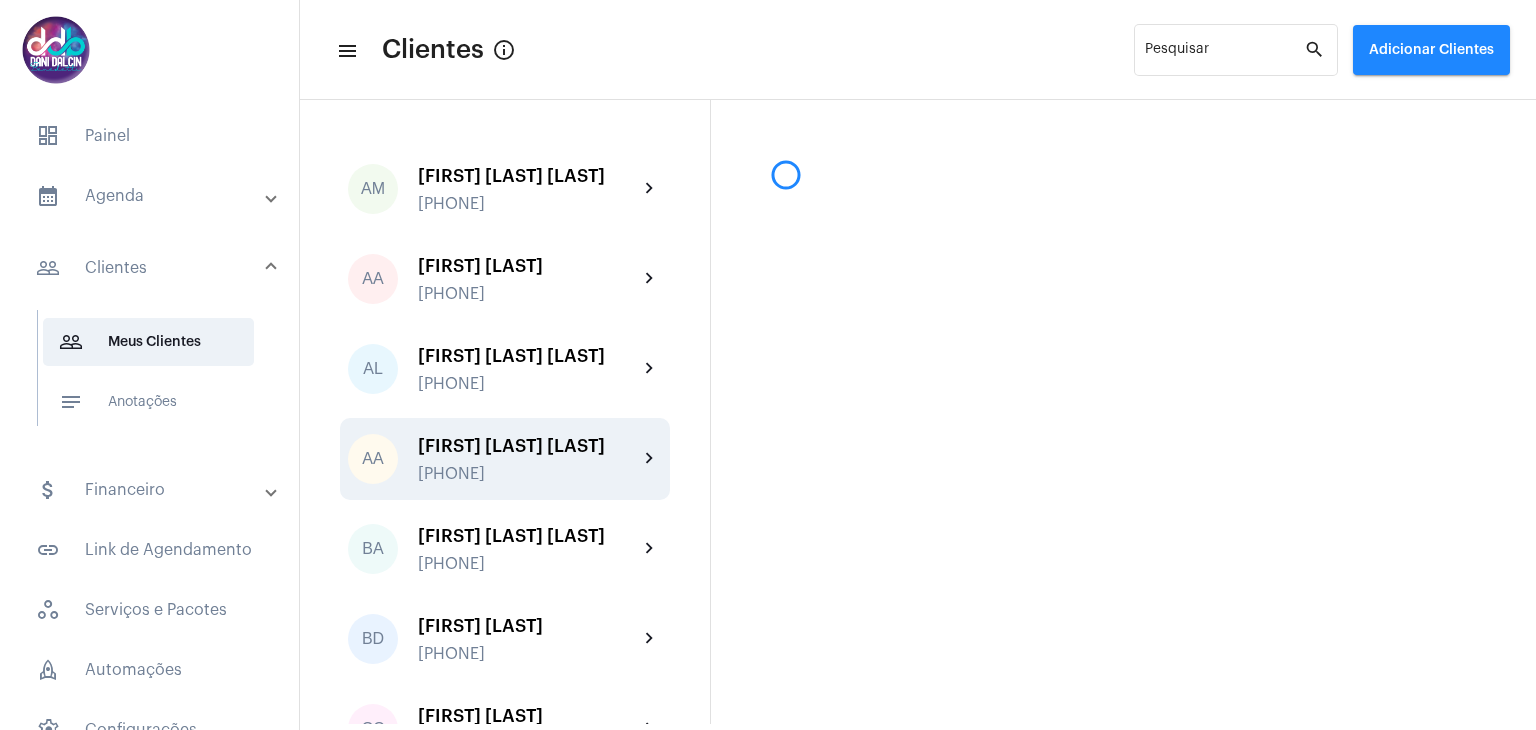 scroll, scrollTop: 0, scrollLeft: 0, axis: both 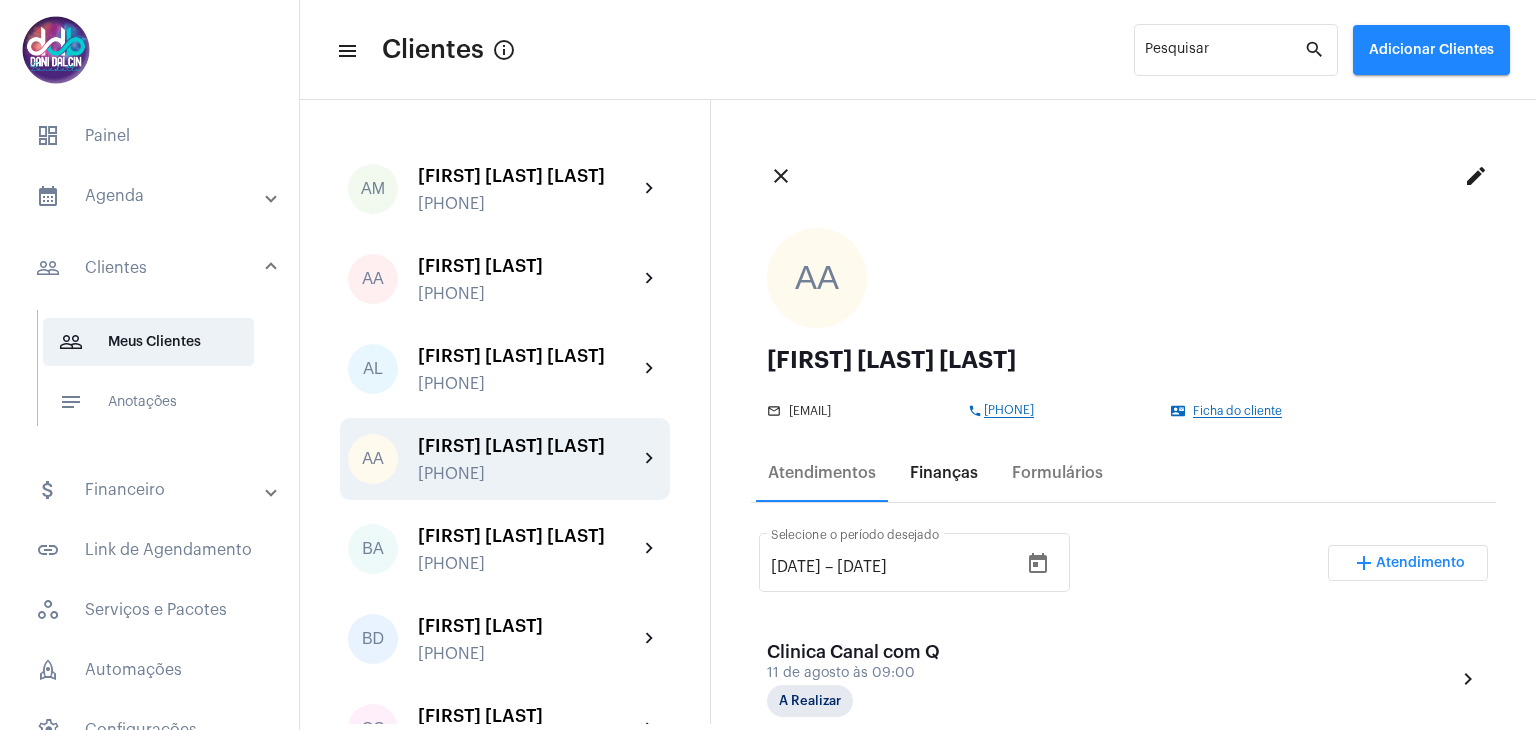 click on "Finanças" at bounding box center (944, 473) 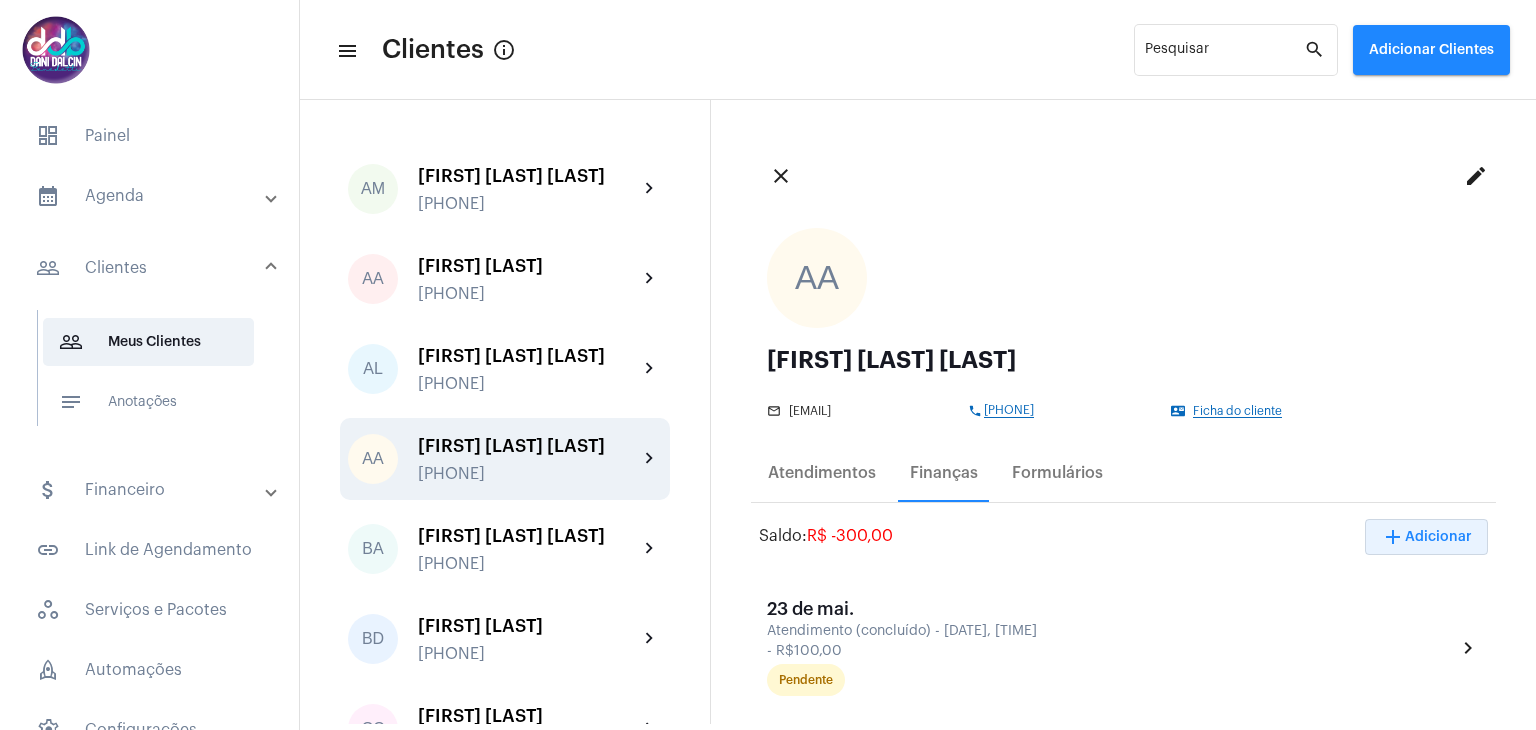click on "add  Adicionar" at bounding box center [1426, 537] 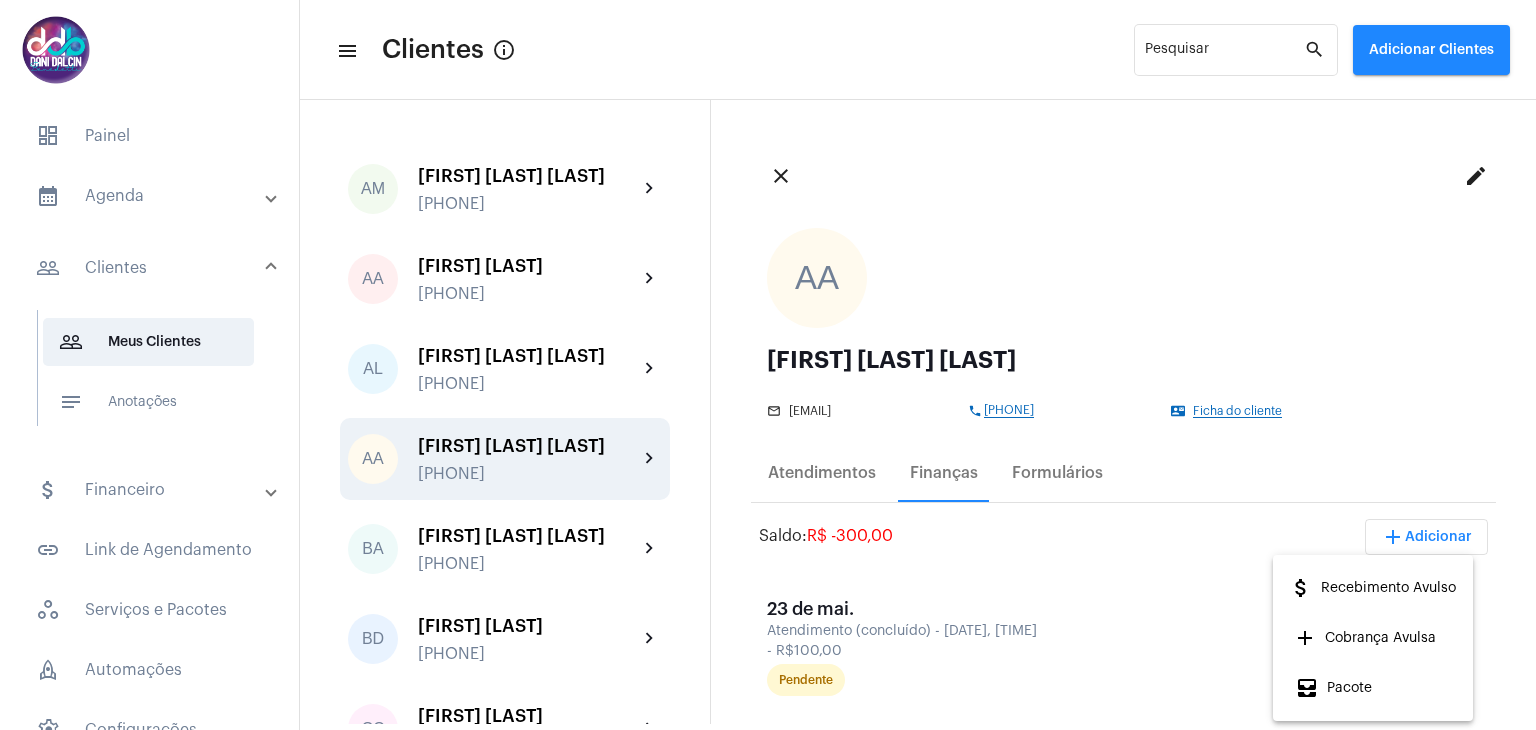 click on "attach_money Recebimento Avulso" at bounding box center [1372, 588] 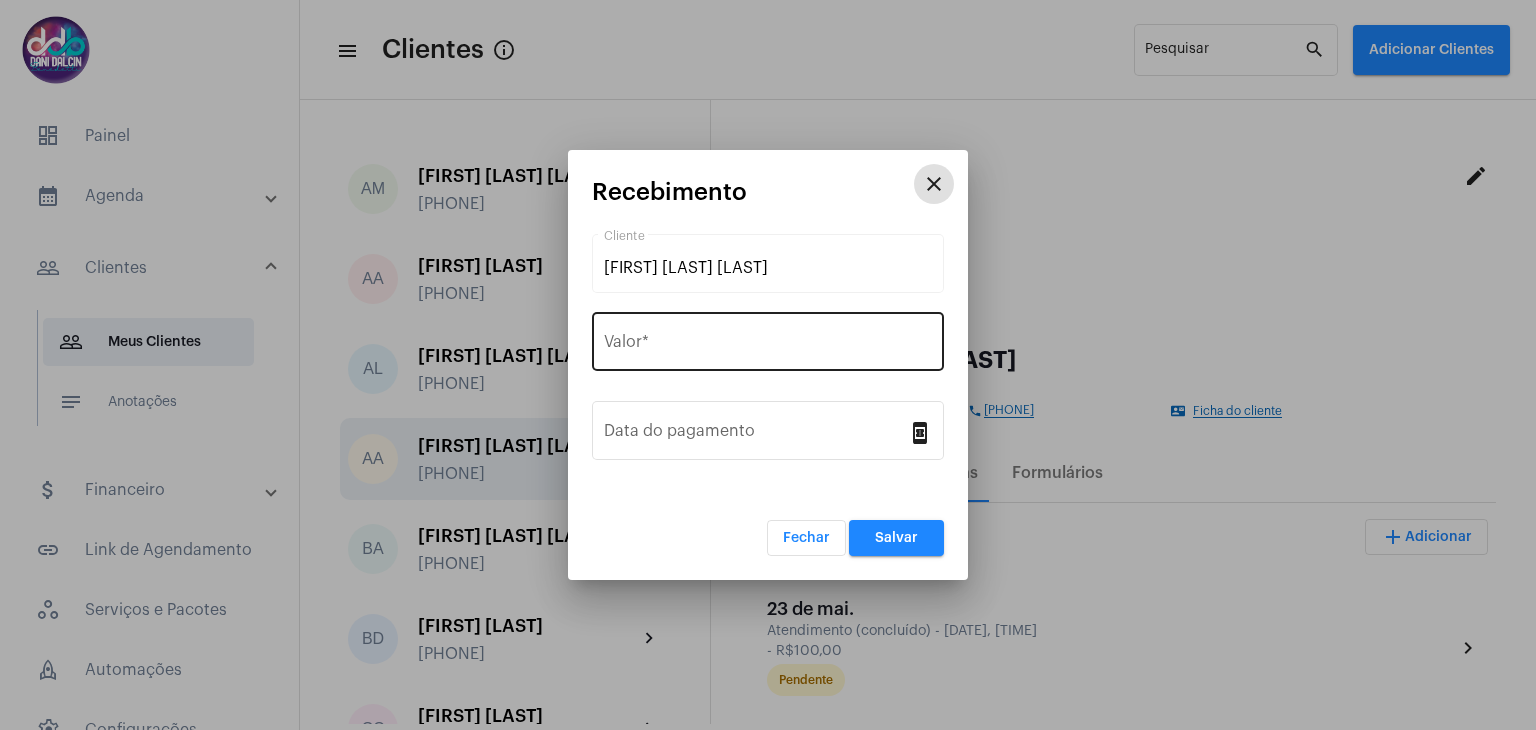 click on "Valor  *" at bounding box center [768, 346] 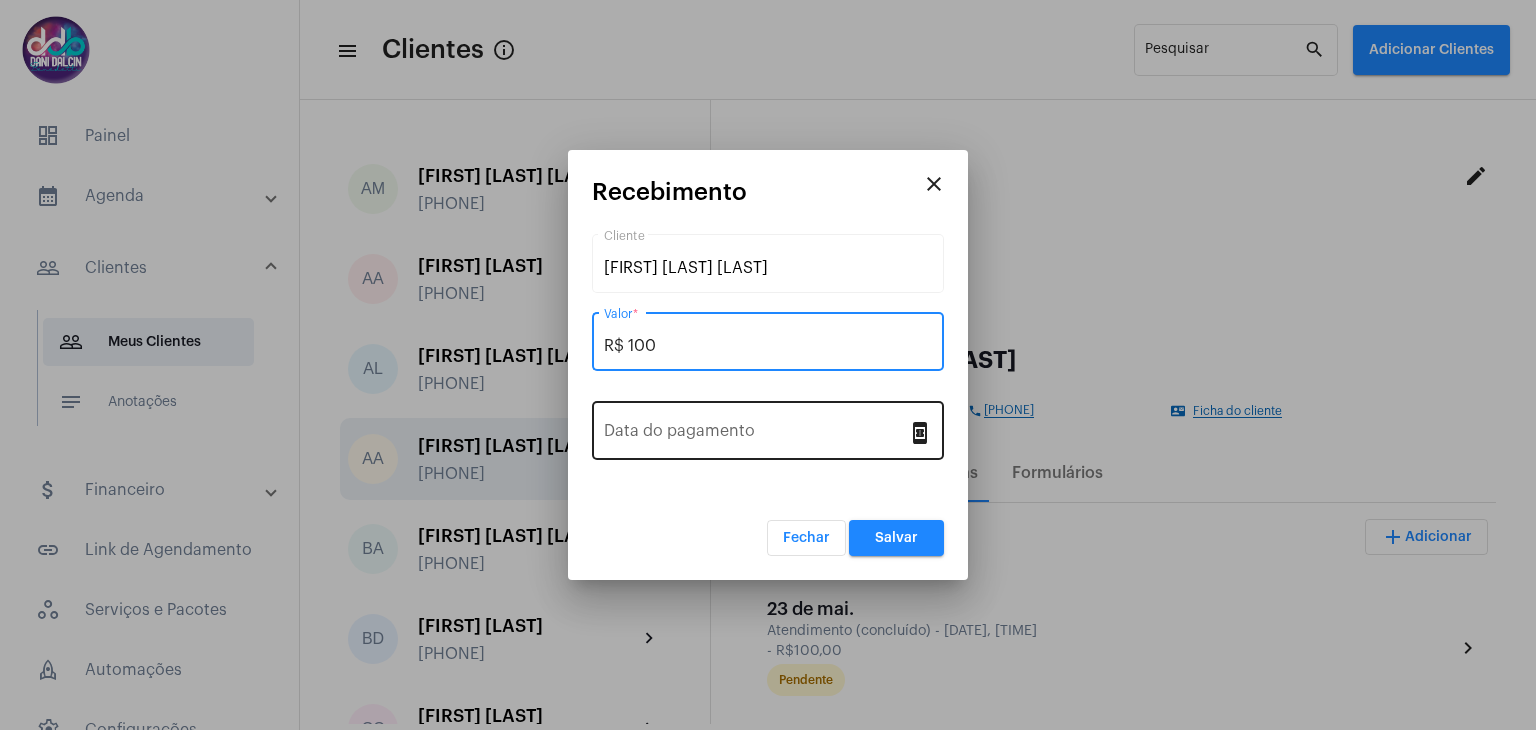 type on "R$ 100" 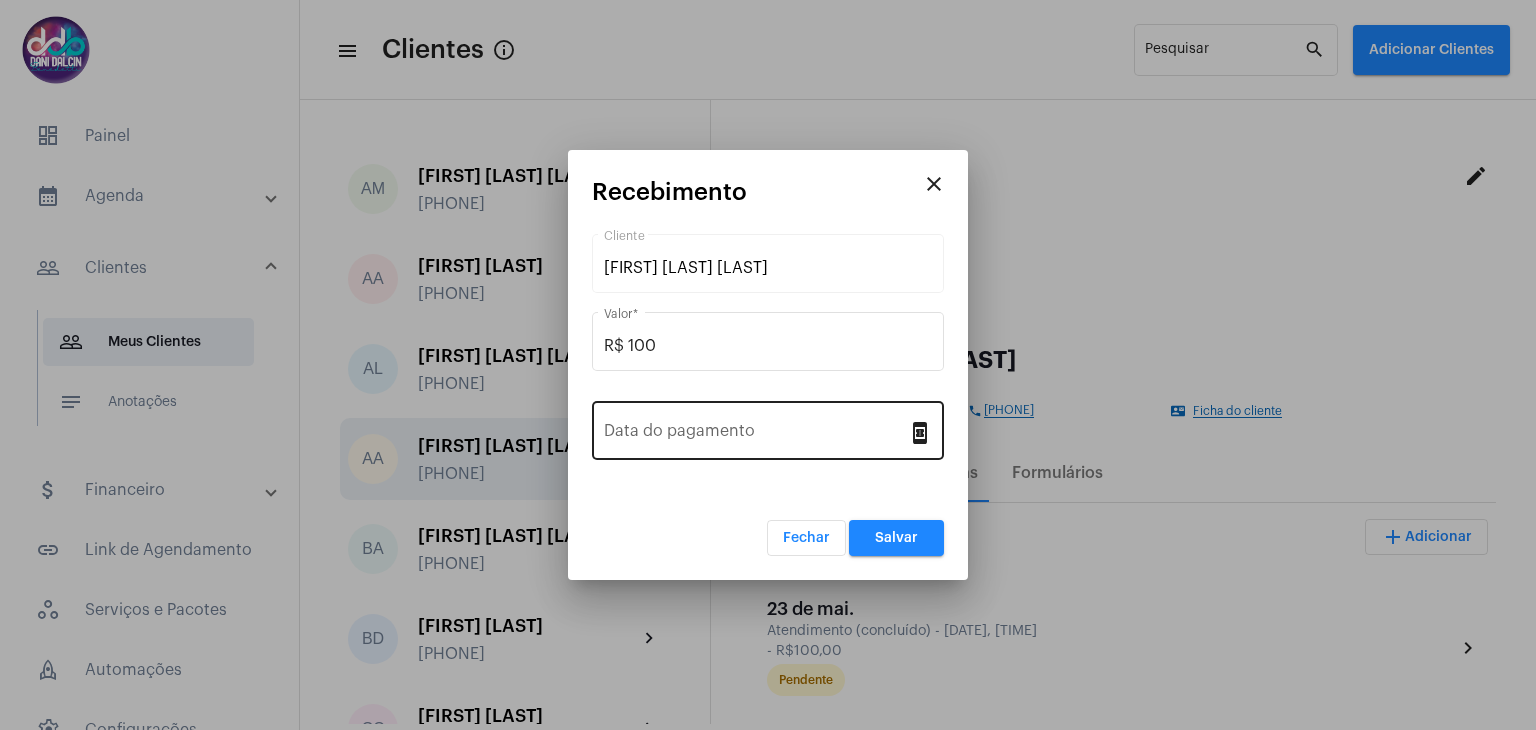 click on "Data do pagamento" at bounding box center [756, 428] 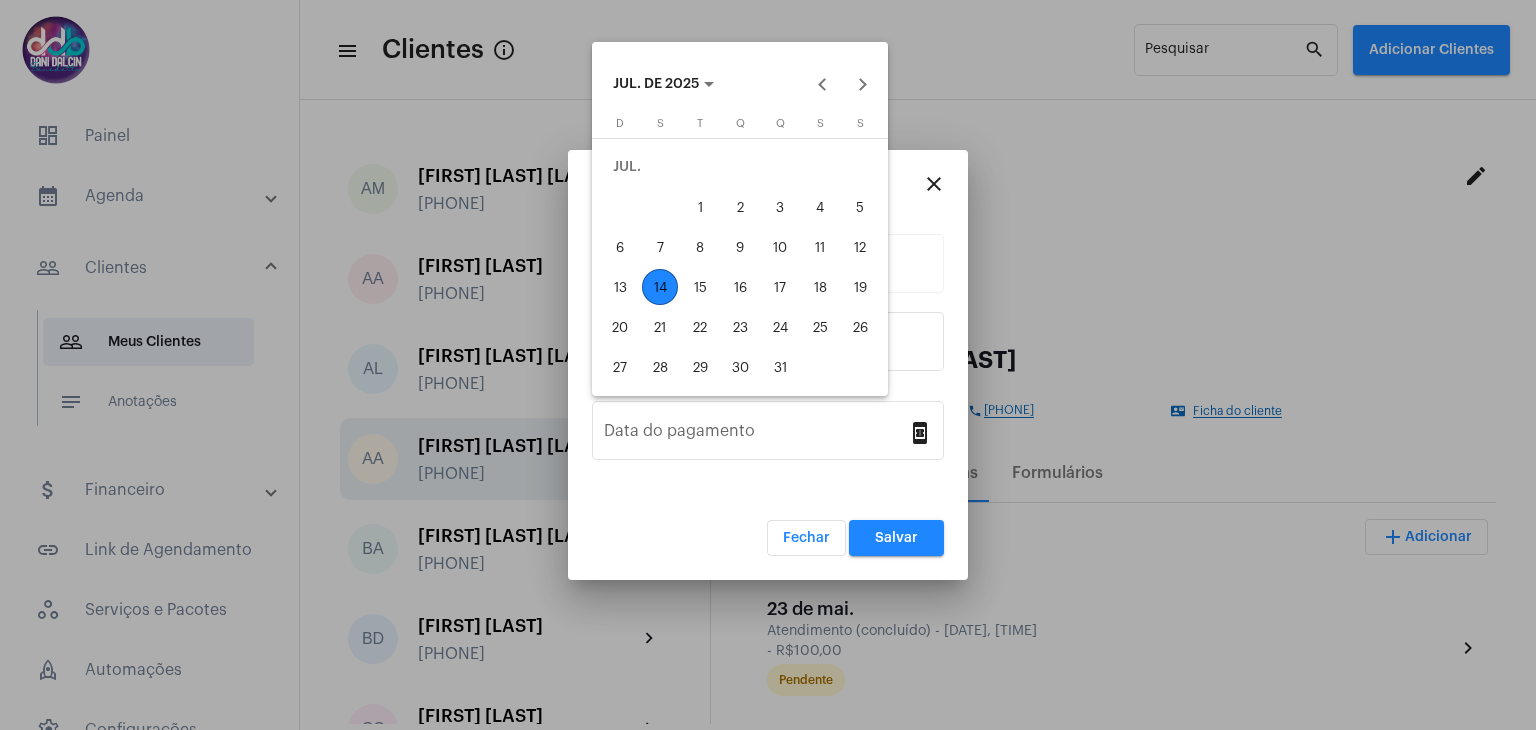 click on "14" at bounding box center (660, 287) 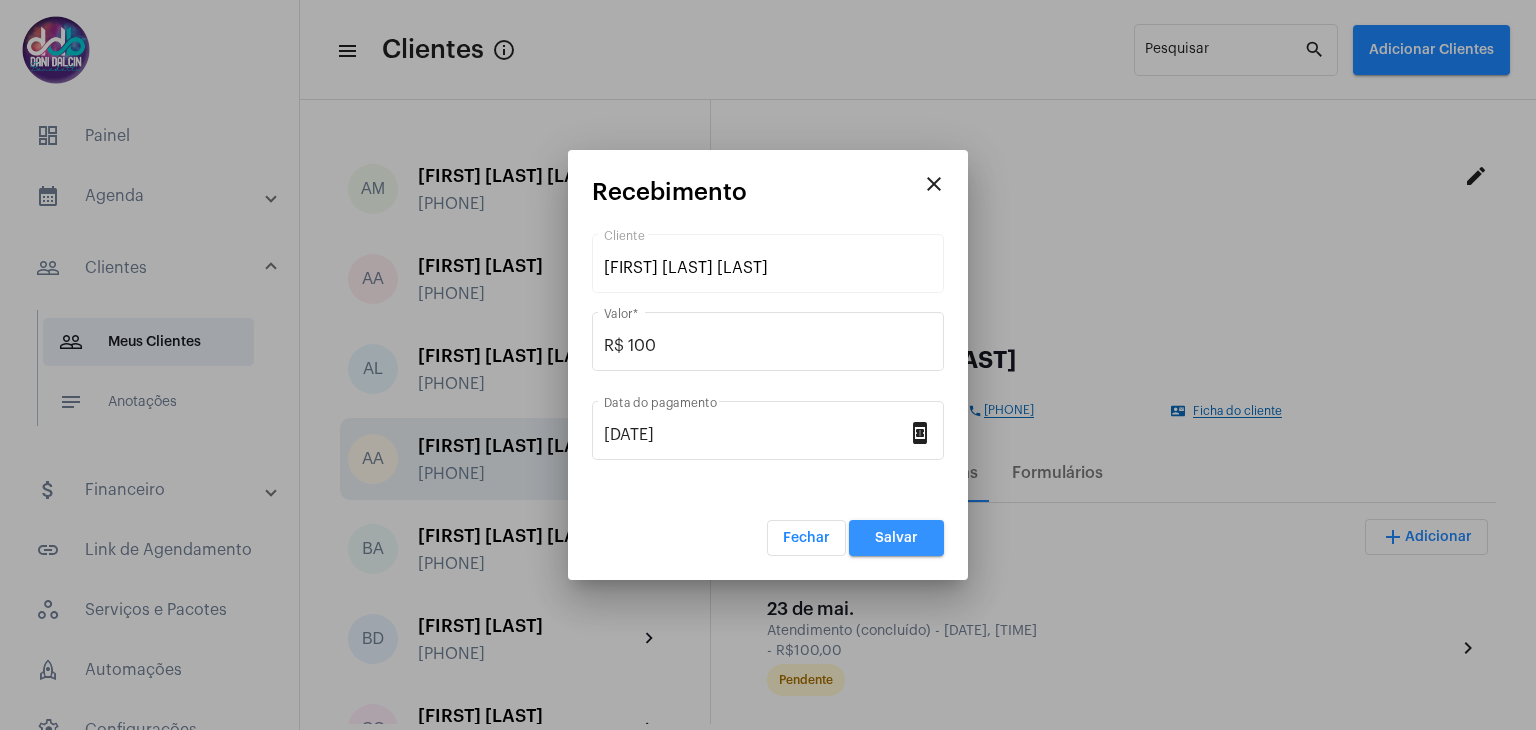 click on "Salvar" at bounding box center [896, 538] 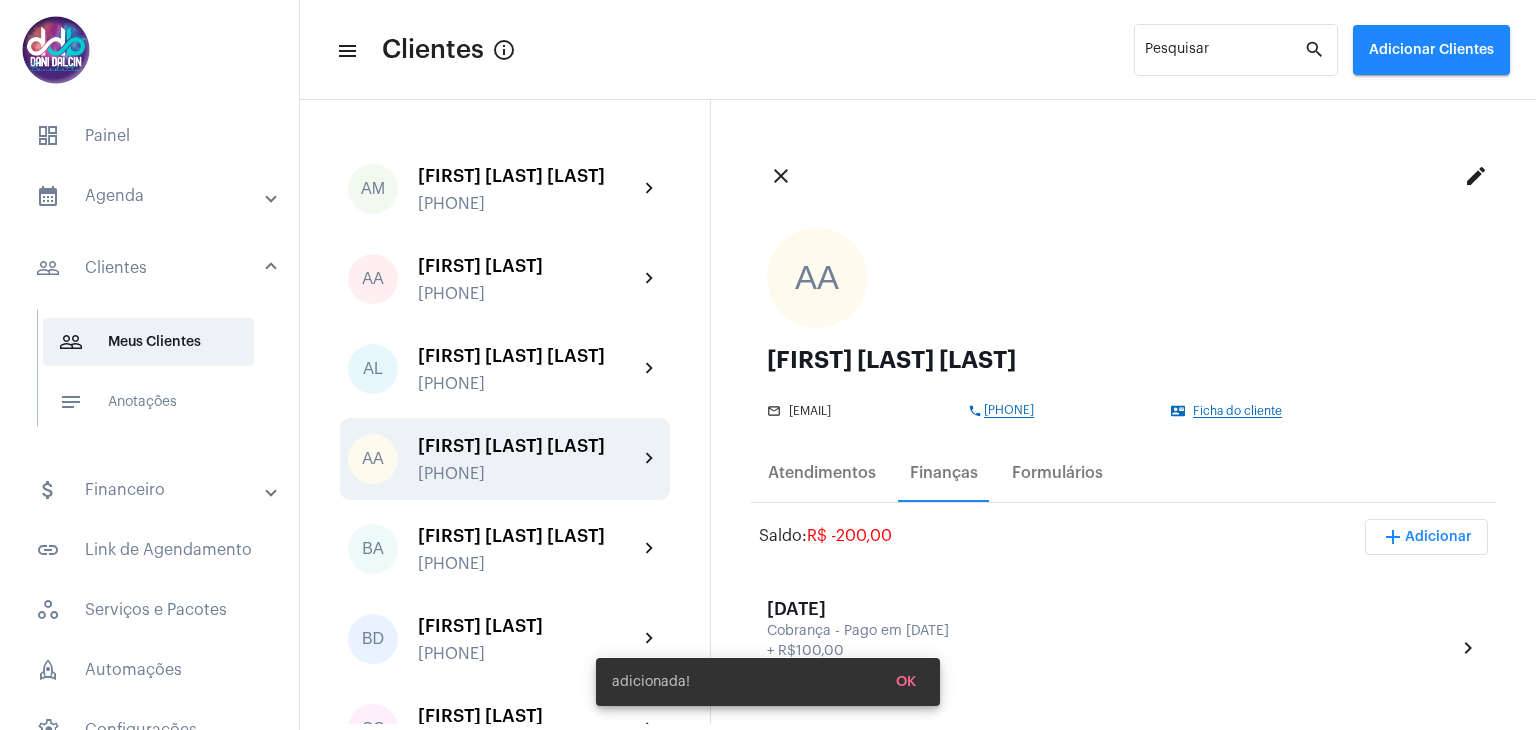 click on "calendar_month_outlined  Agenda" at bounding box center (151, 196) 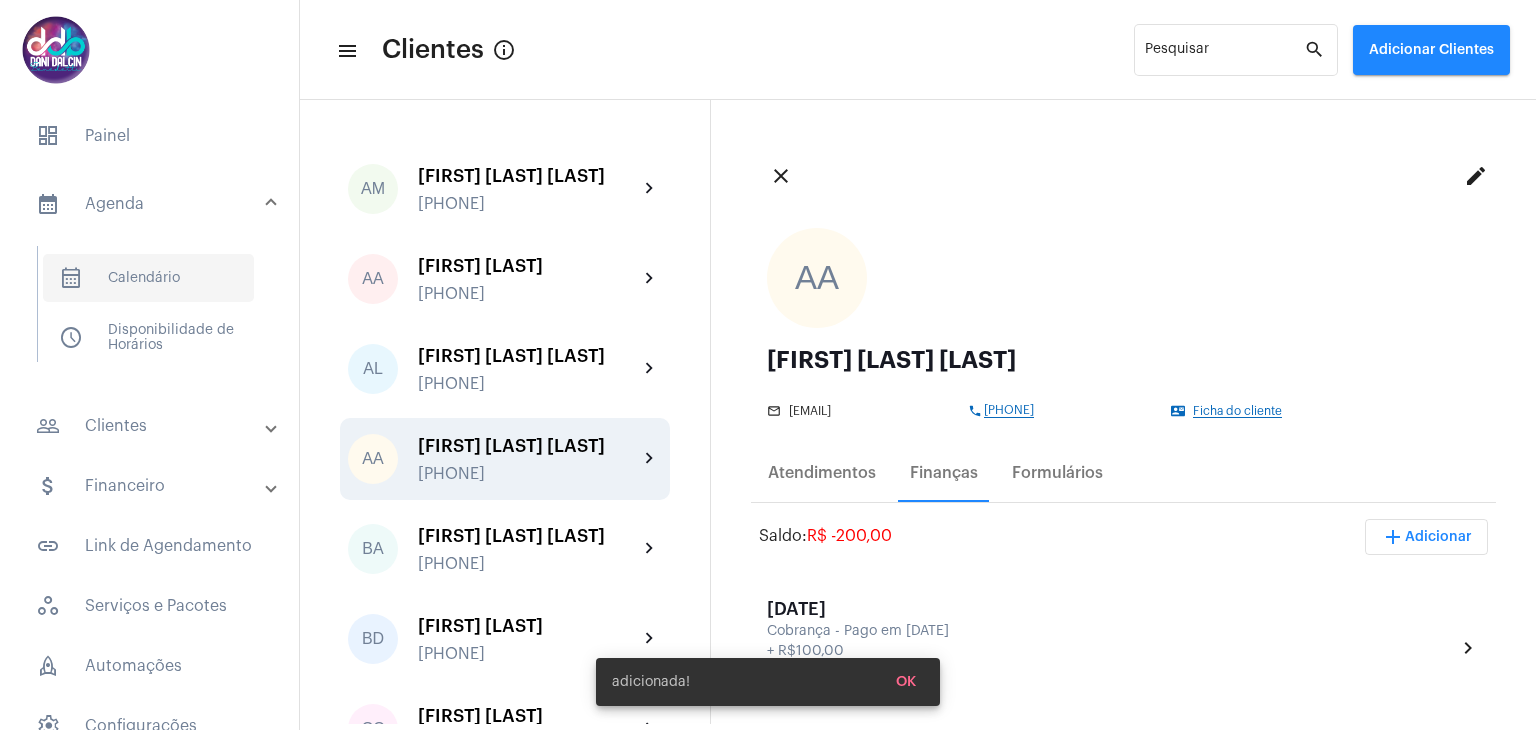 click on "calendar_month_outlined   Calendário" at bounding box center [148, 278] 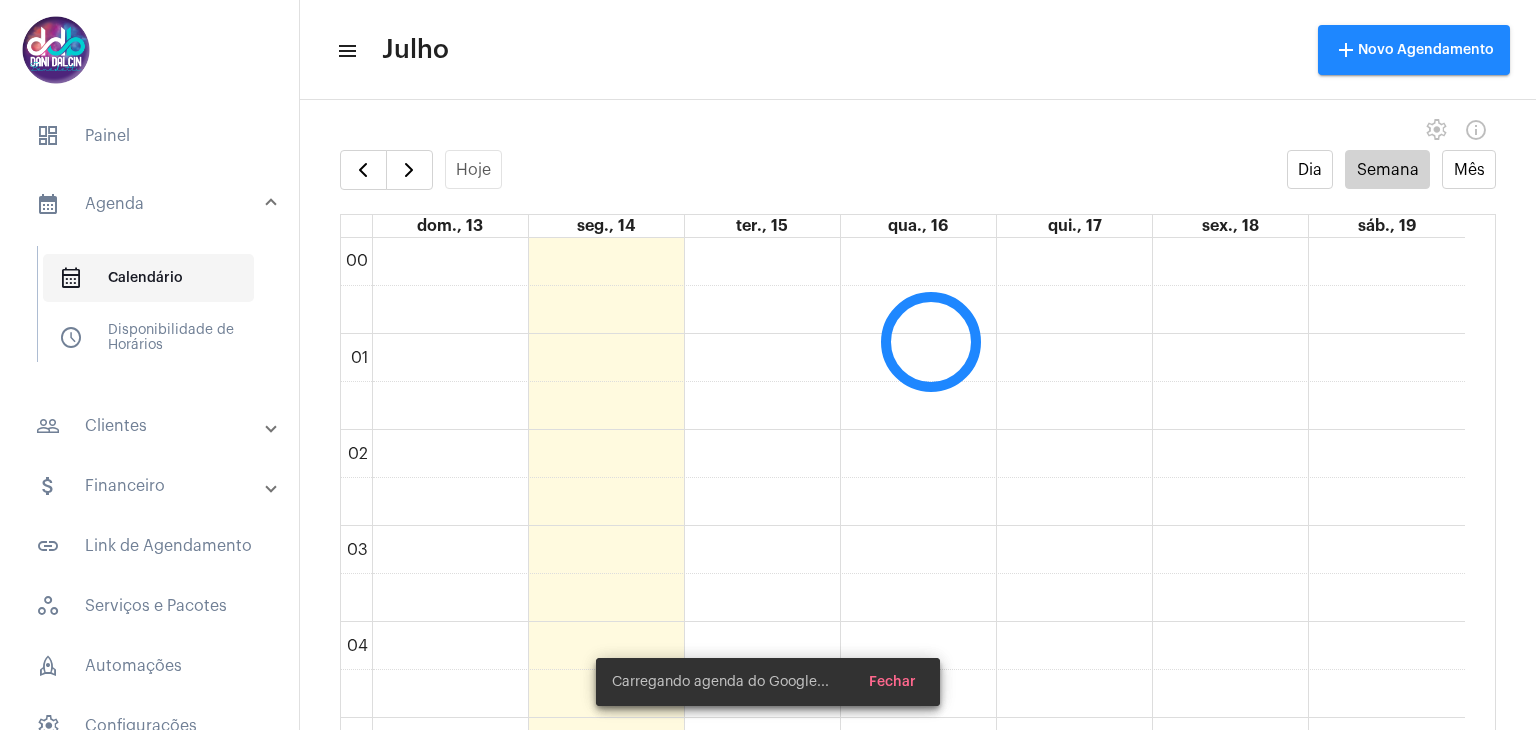 scroll, scrollTop: 578, scrollLeft: 0, axis: vertical 